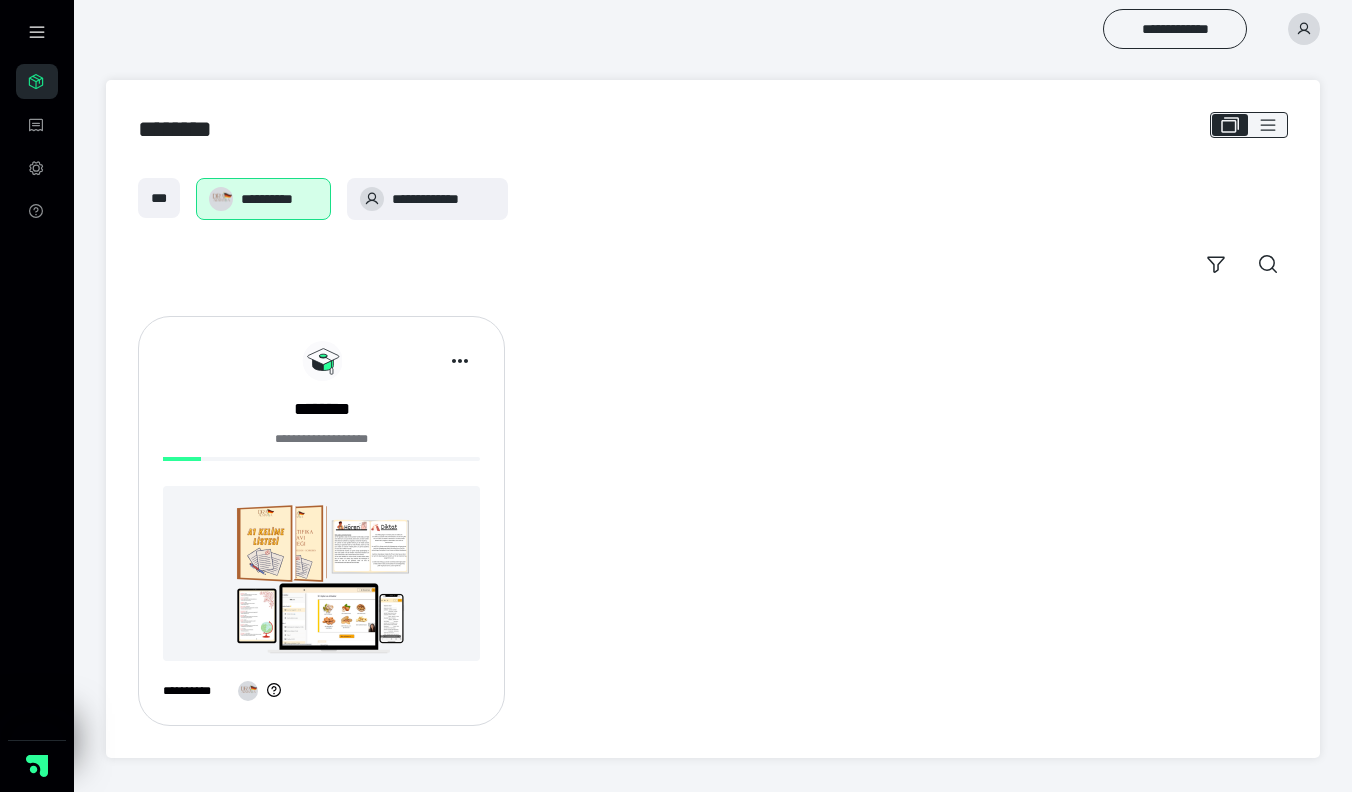 scroll, scrollTop: 0, scrollLeft: 0, axis: both 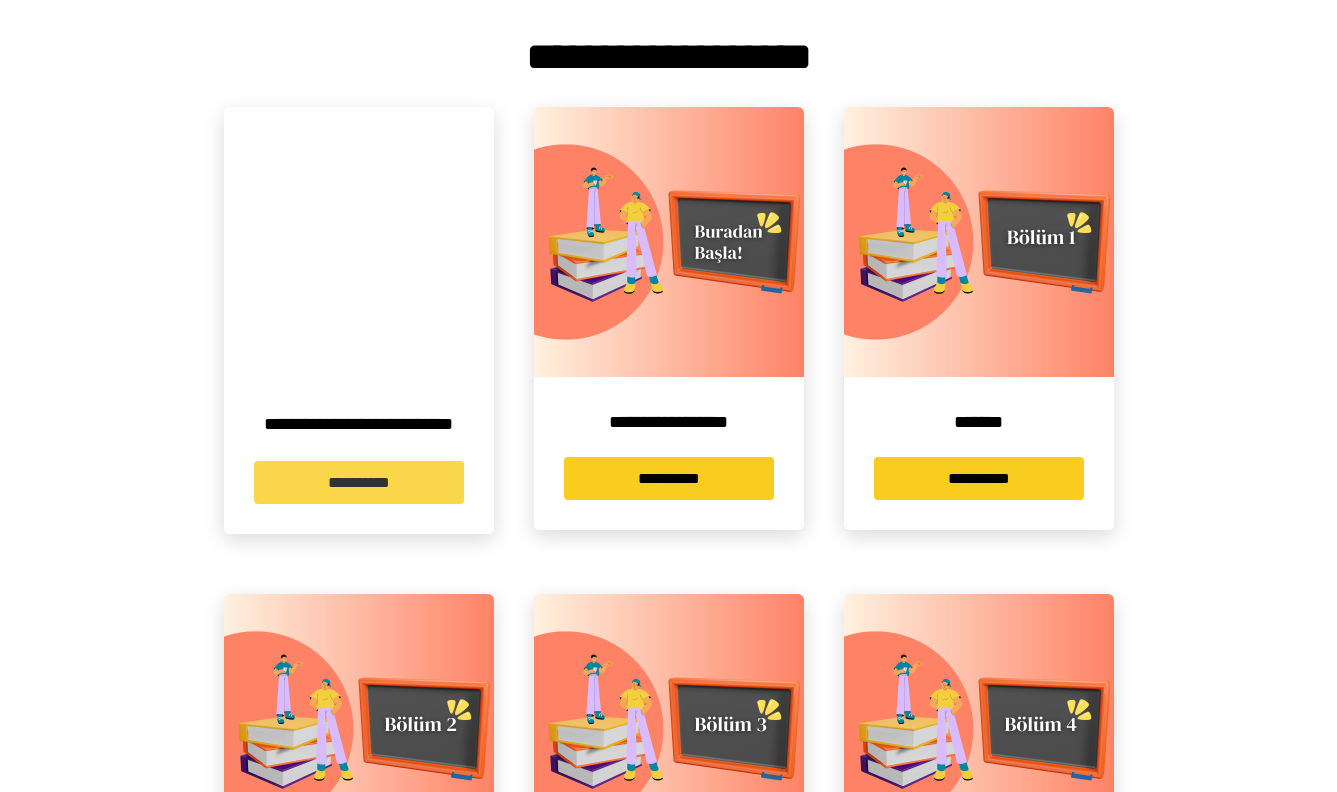 click on "**********" at bounding box center [359, 482] 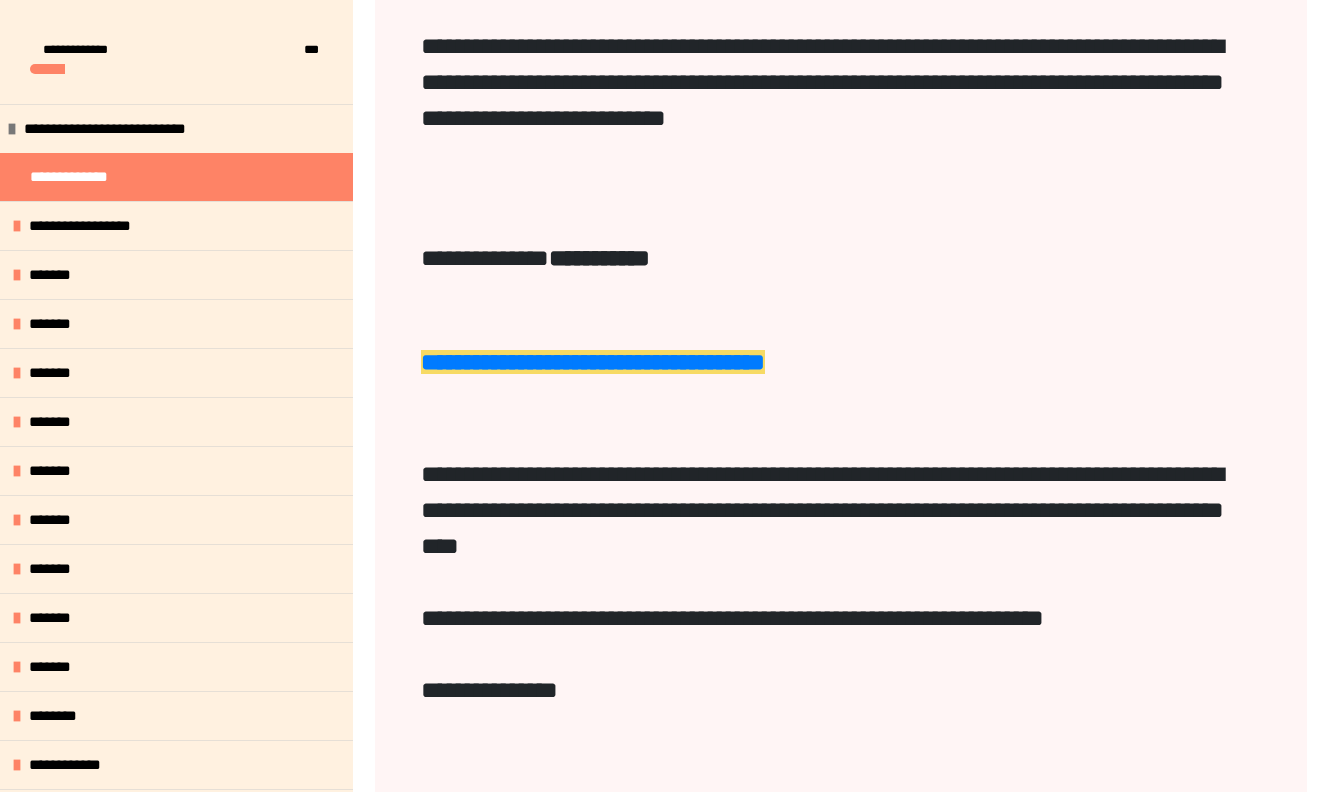 scroll, scrollTop: 514, scrollLeft: 0, axis: vertical 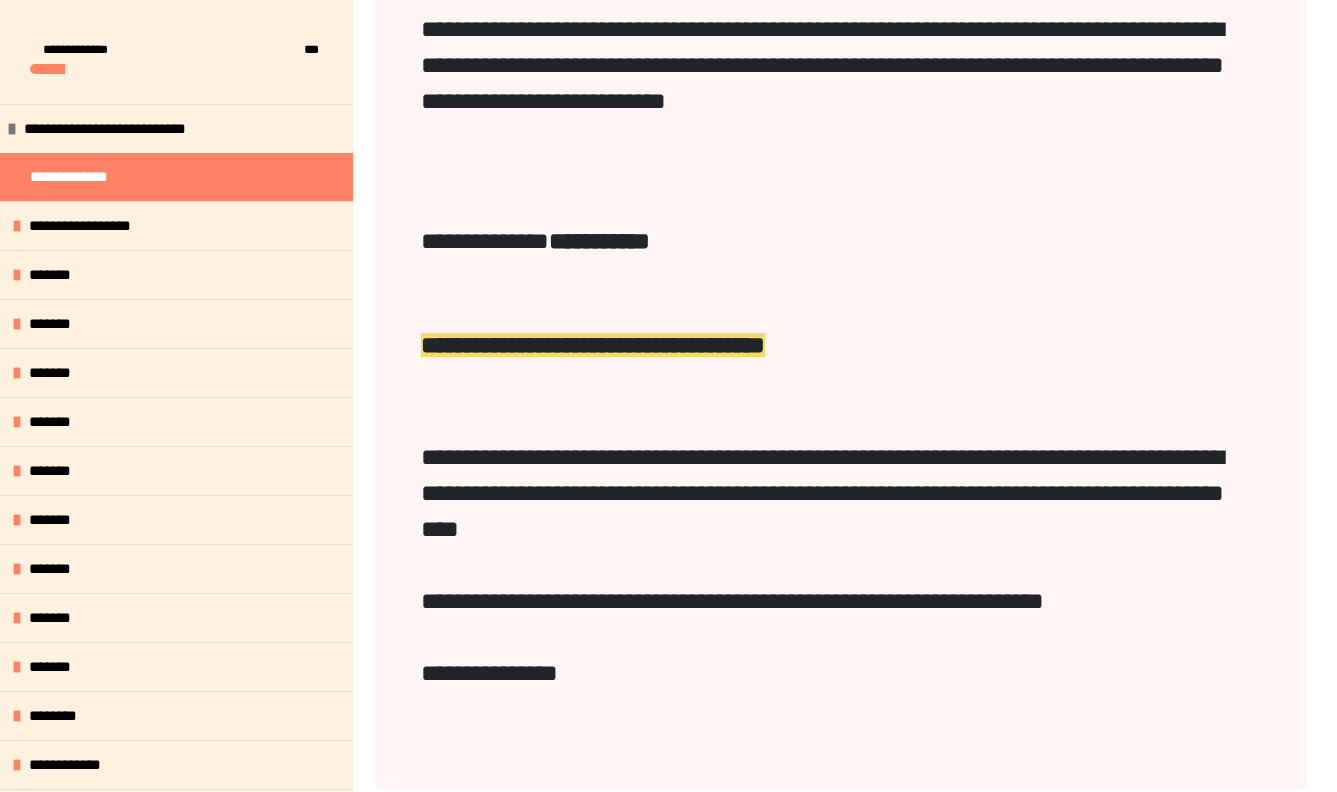 click on "**********" at bounding box center [593, 345] 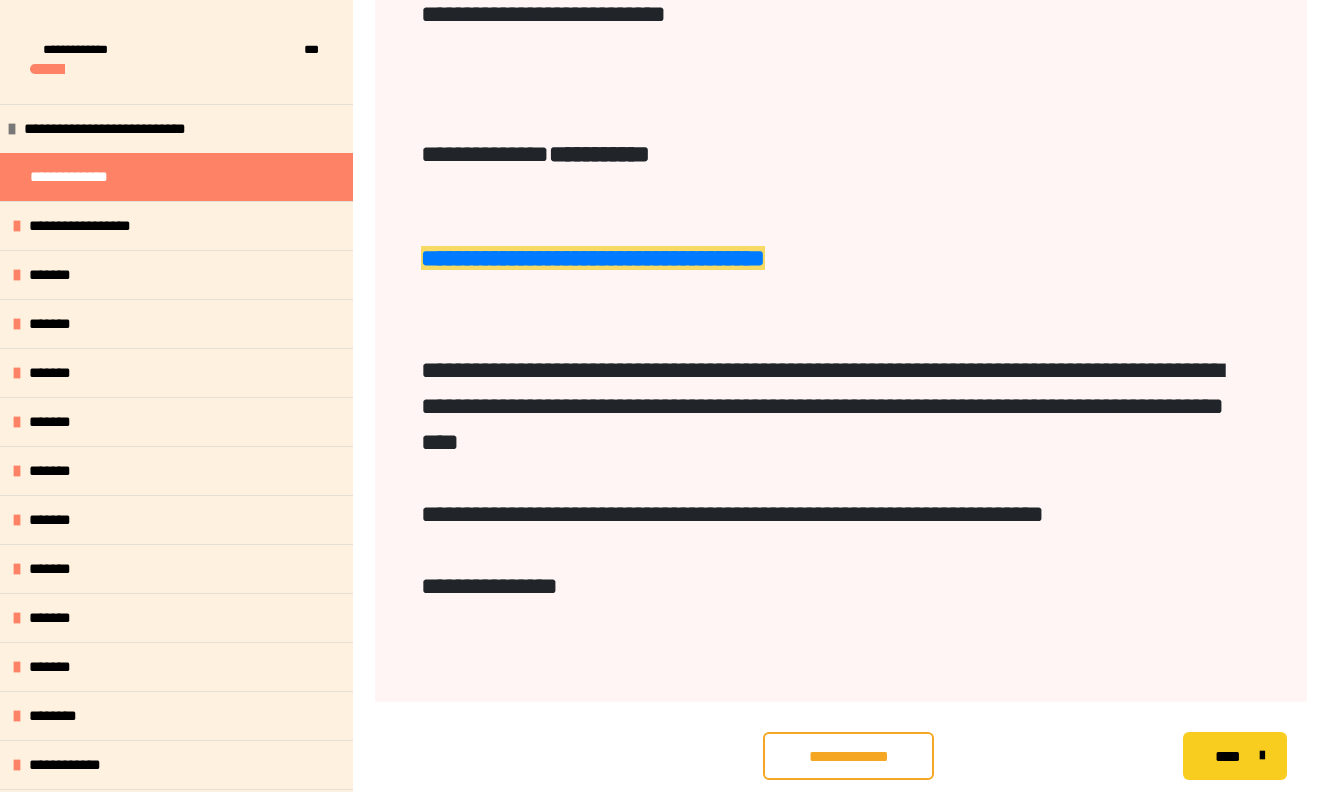 scroll, scrollTop: 617, scrollLeft: 0, axis: vertical 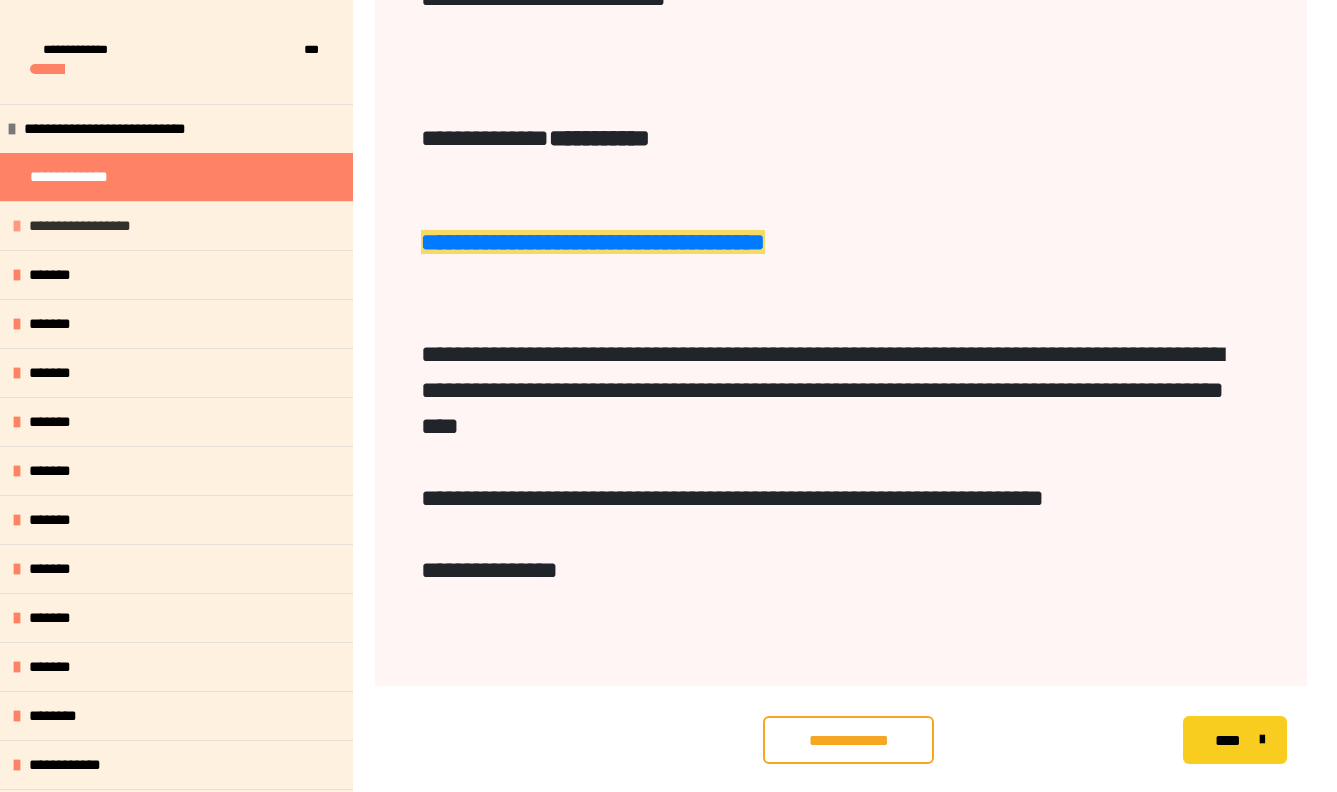click on "**********" at bounding box center [176, 225] 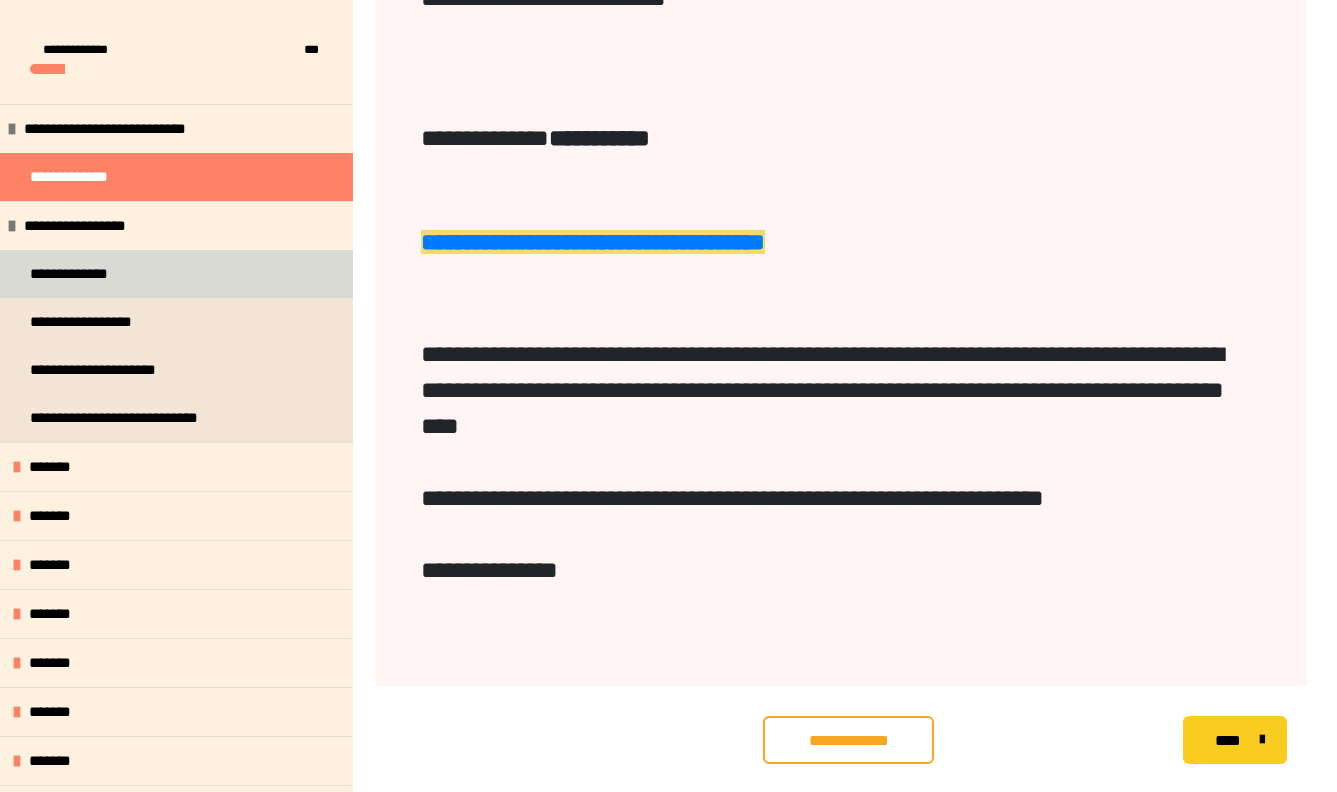 click on "**********" at bounding box center (176, 274) 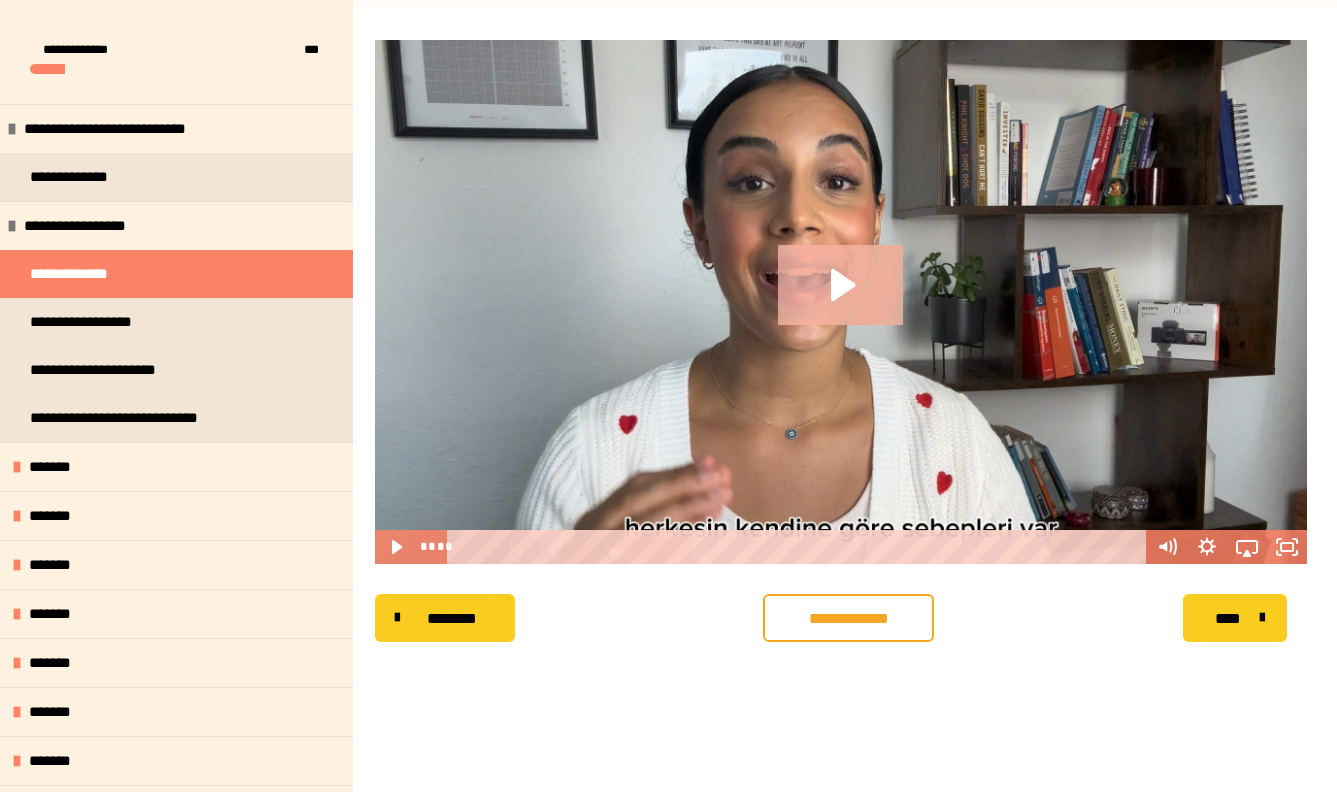 click 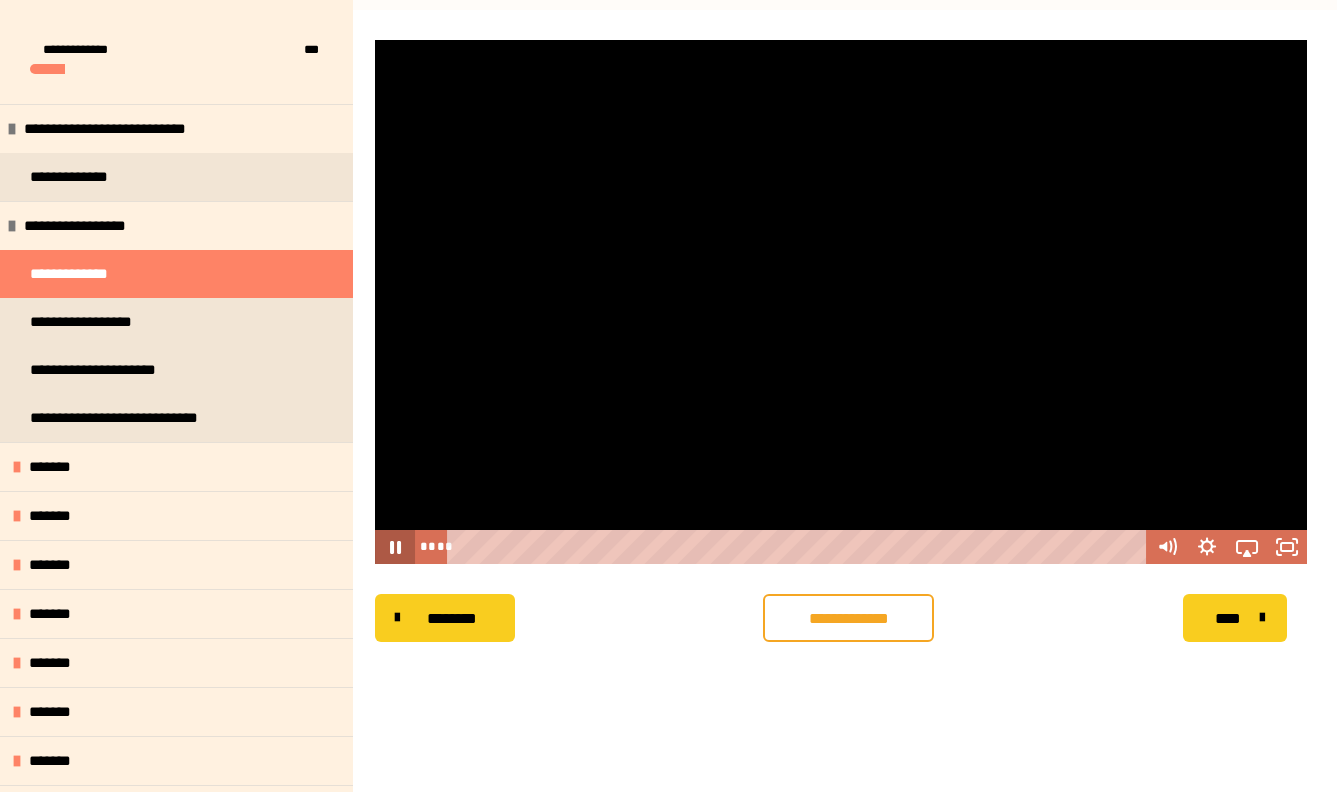 click 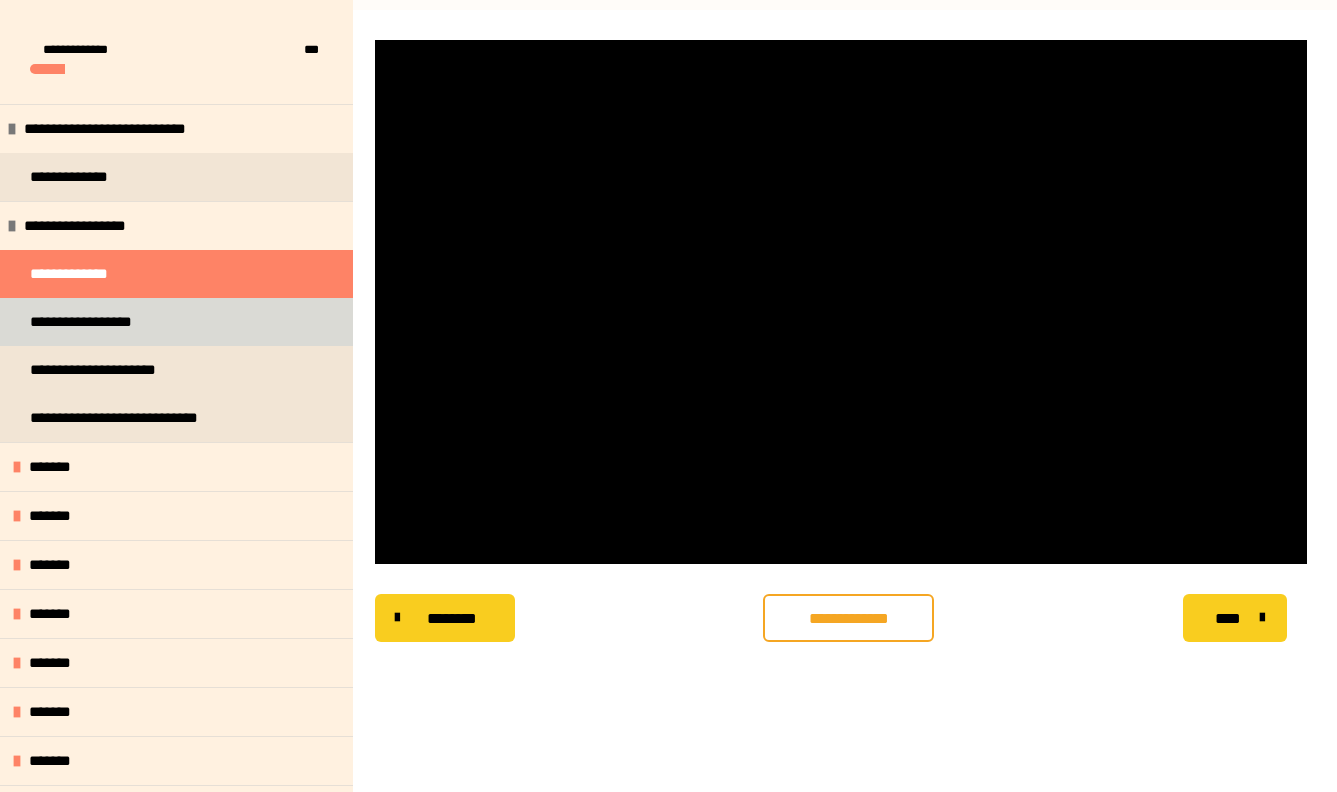 click on "**********" at bounding box center (98, 322) 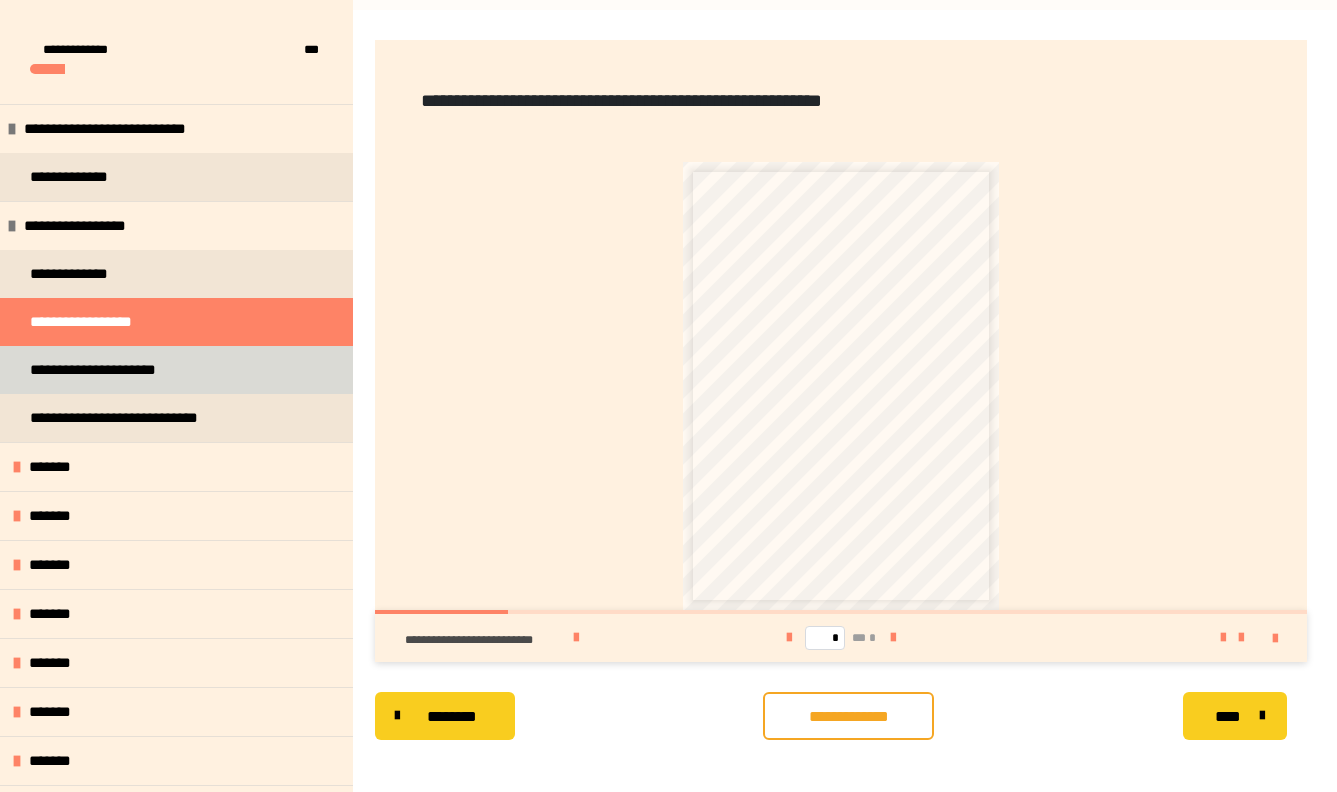 click on "**********" at bounding box center [111, 370] 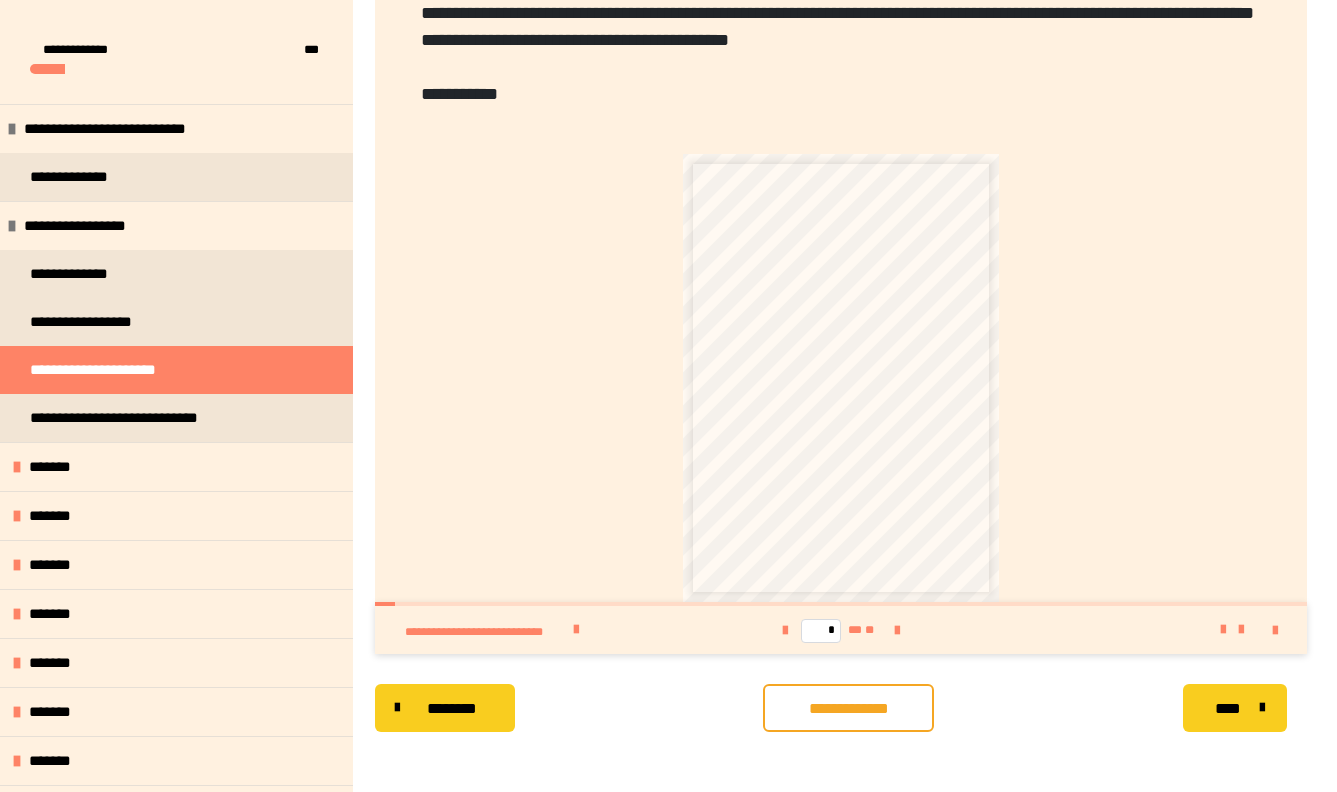scroll, scrollTop: 563, scrollLeft: 0, axis: vertical 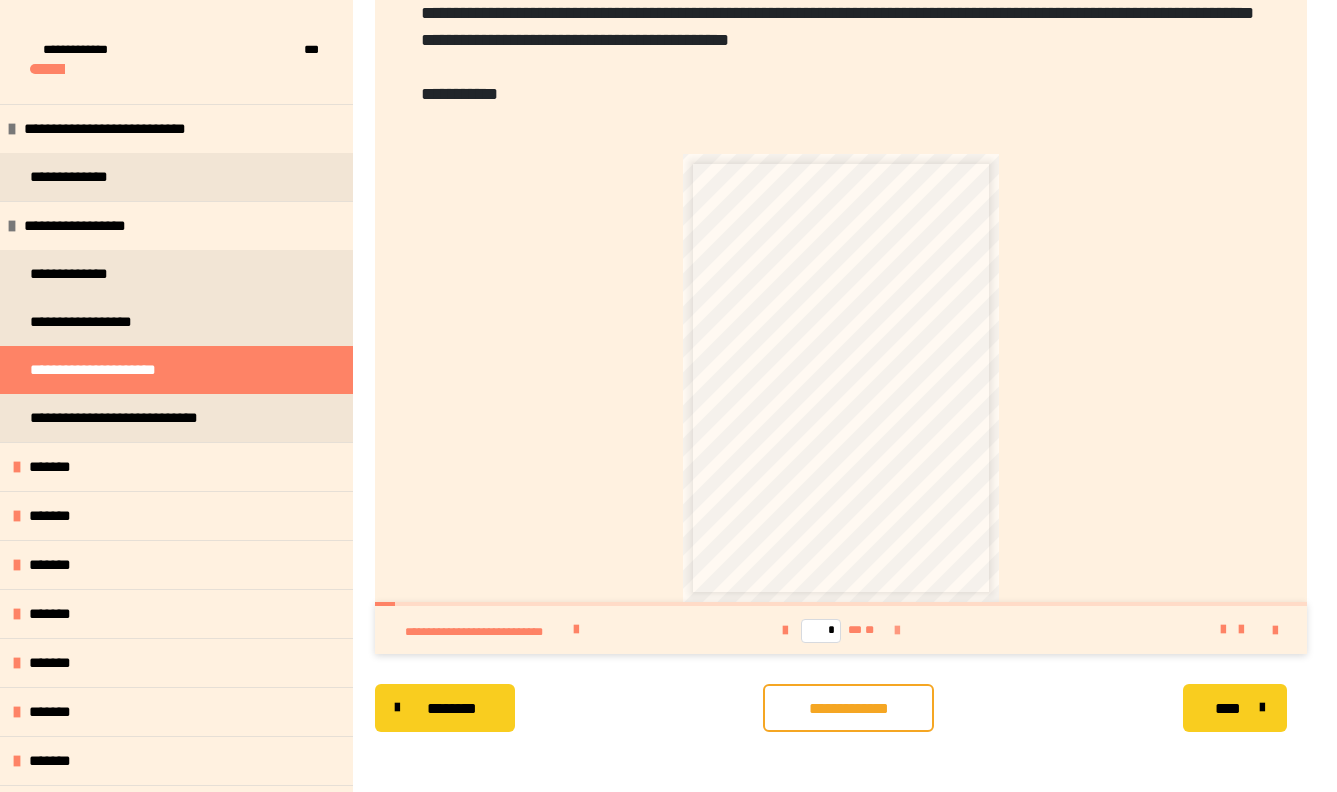 click at bounding box center (897, 631) 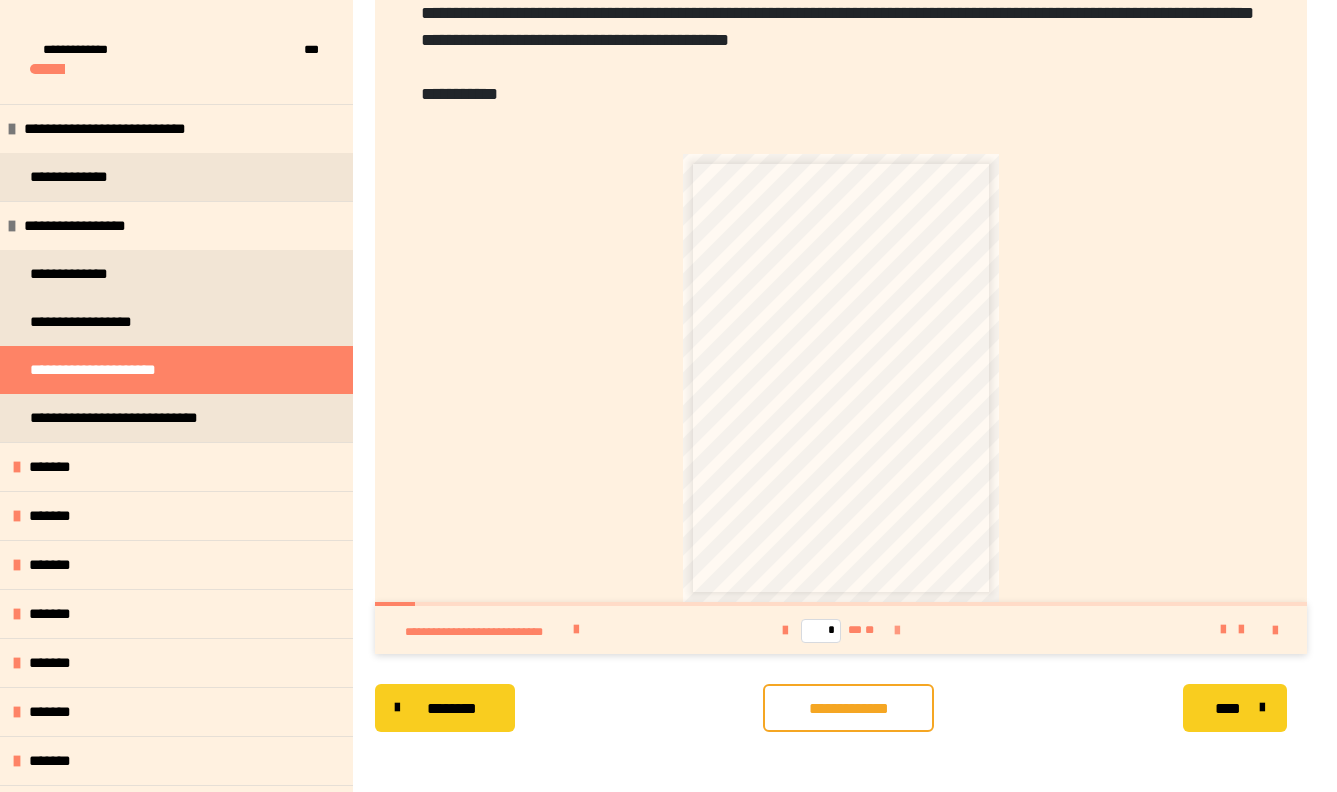 click at bounding box center (897, 631) 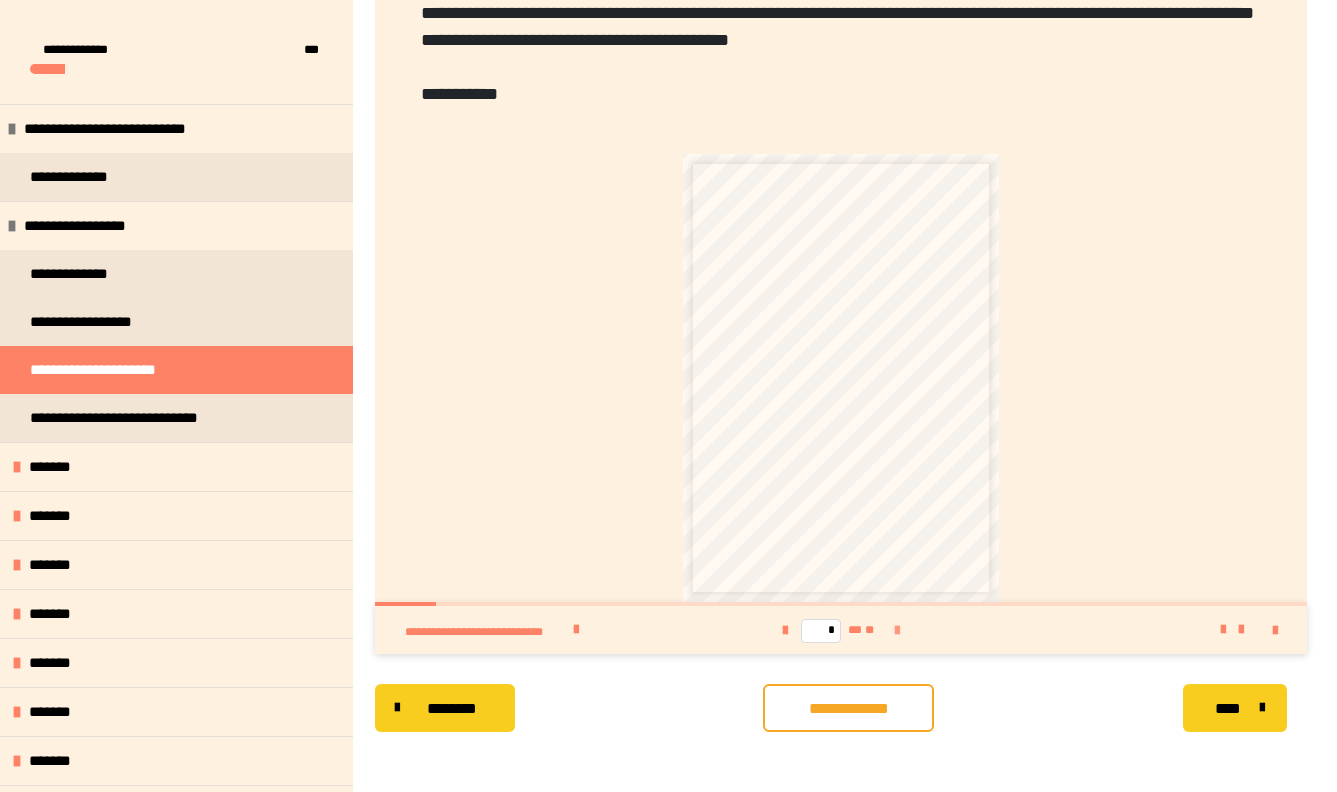 click at bounding box center [897, 631] 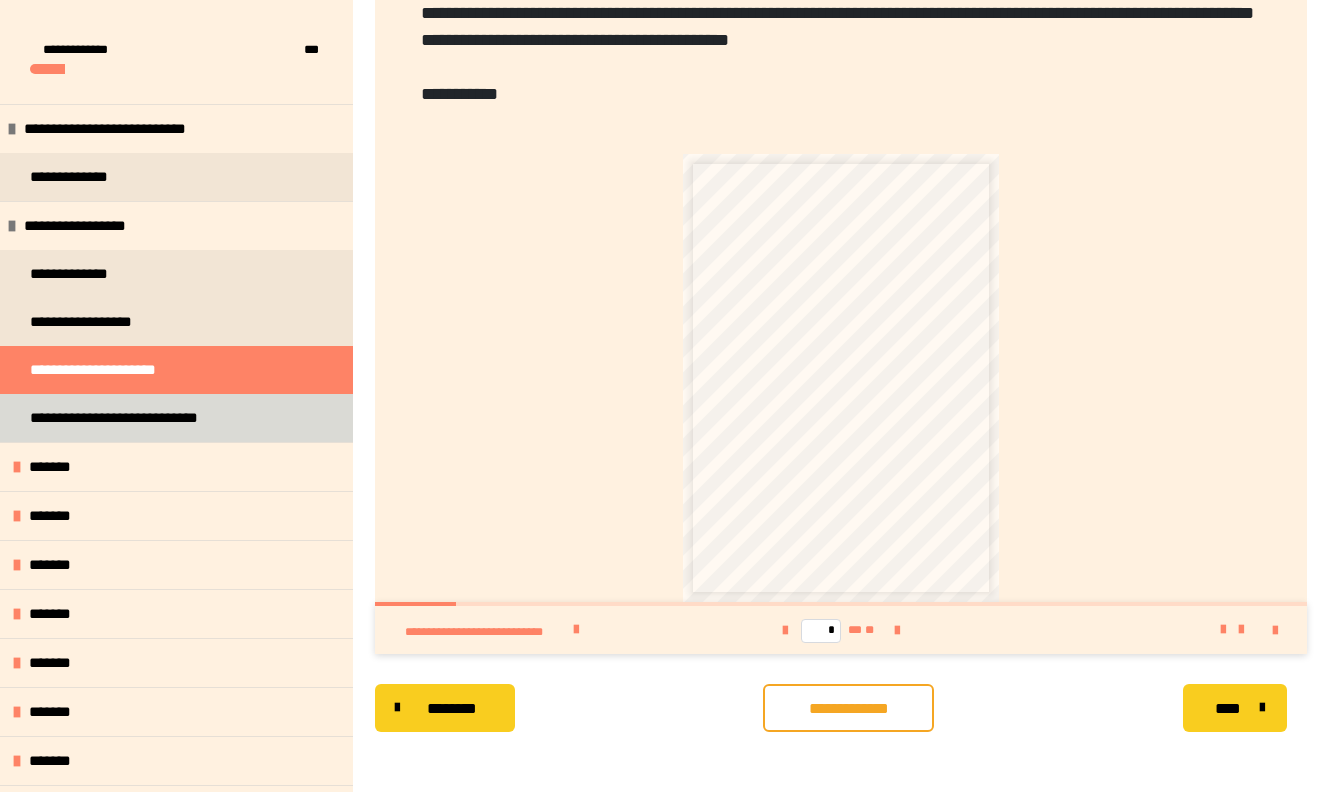 click on "**********" at bounding box center (142, 418) 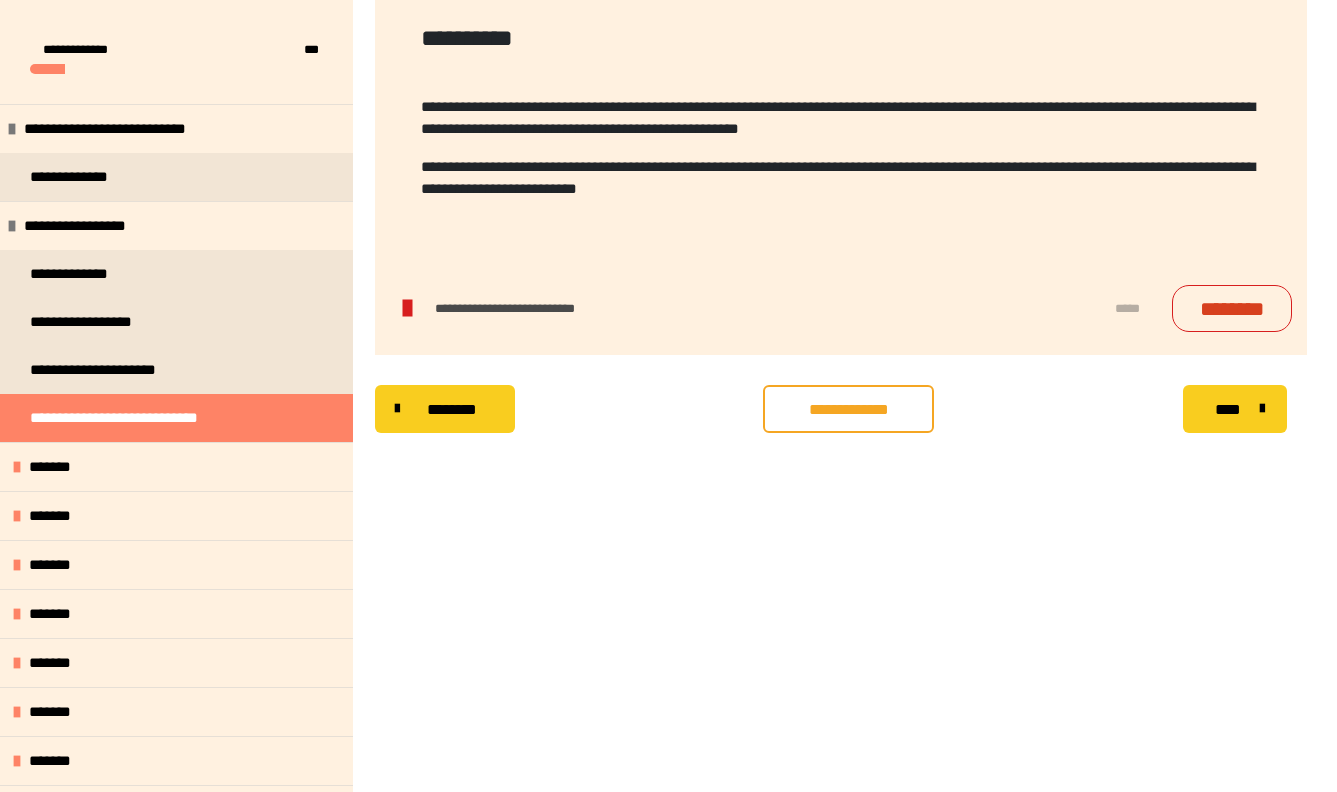 scroll, scrollTop: 349, scrollLeft: 0, axis: vertical 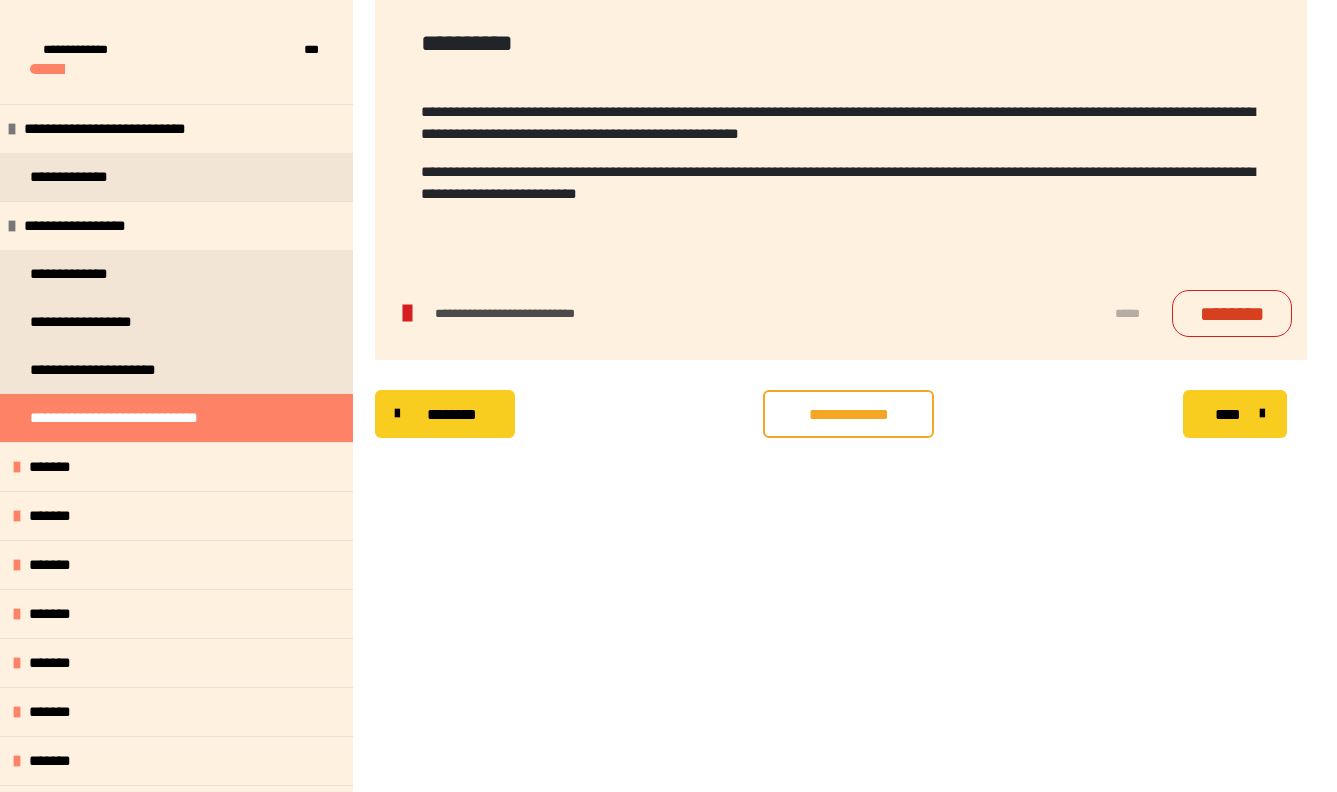 click at bounding box center (407, 314) 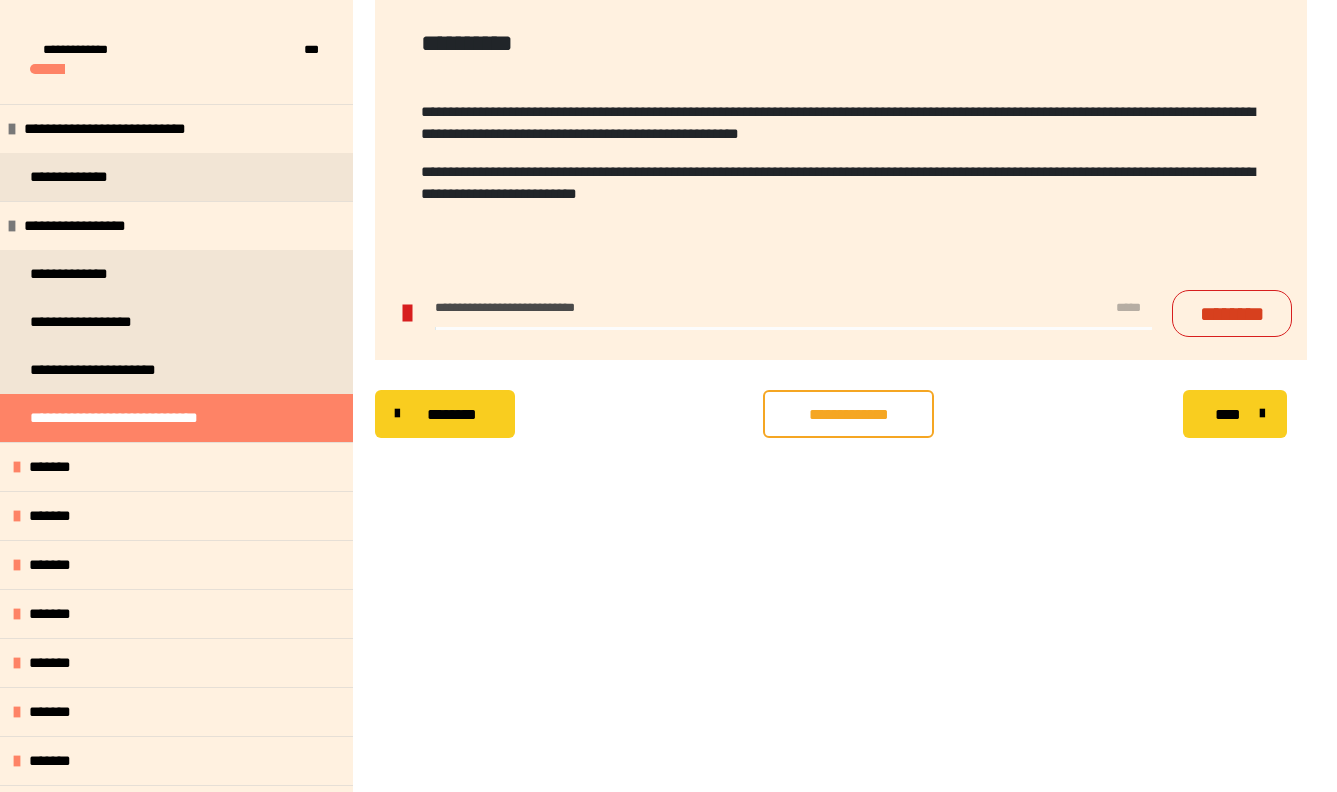 click at bounding box center [407, 314] 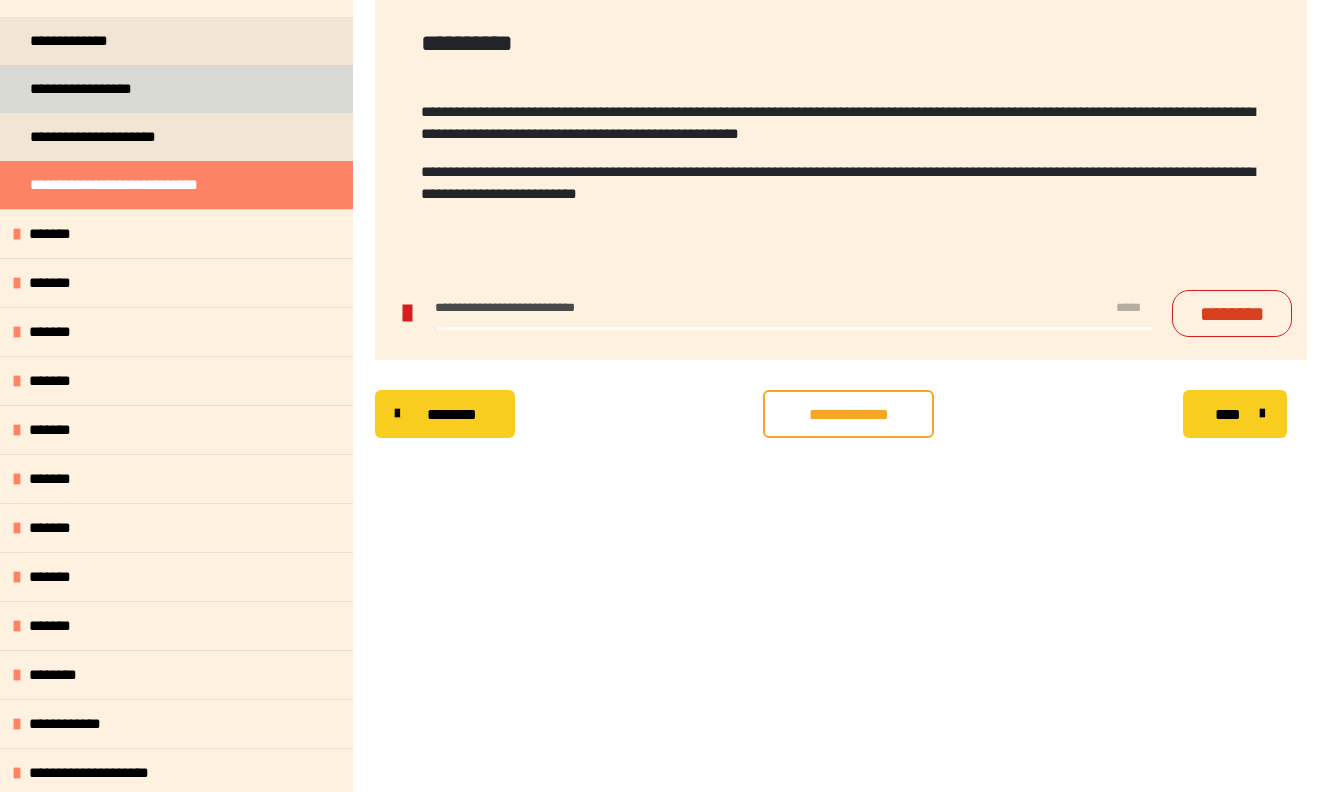 scroll, scrollTop: 239, scrollLeft: 0, axis: vertical 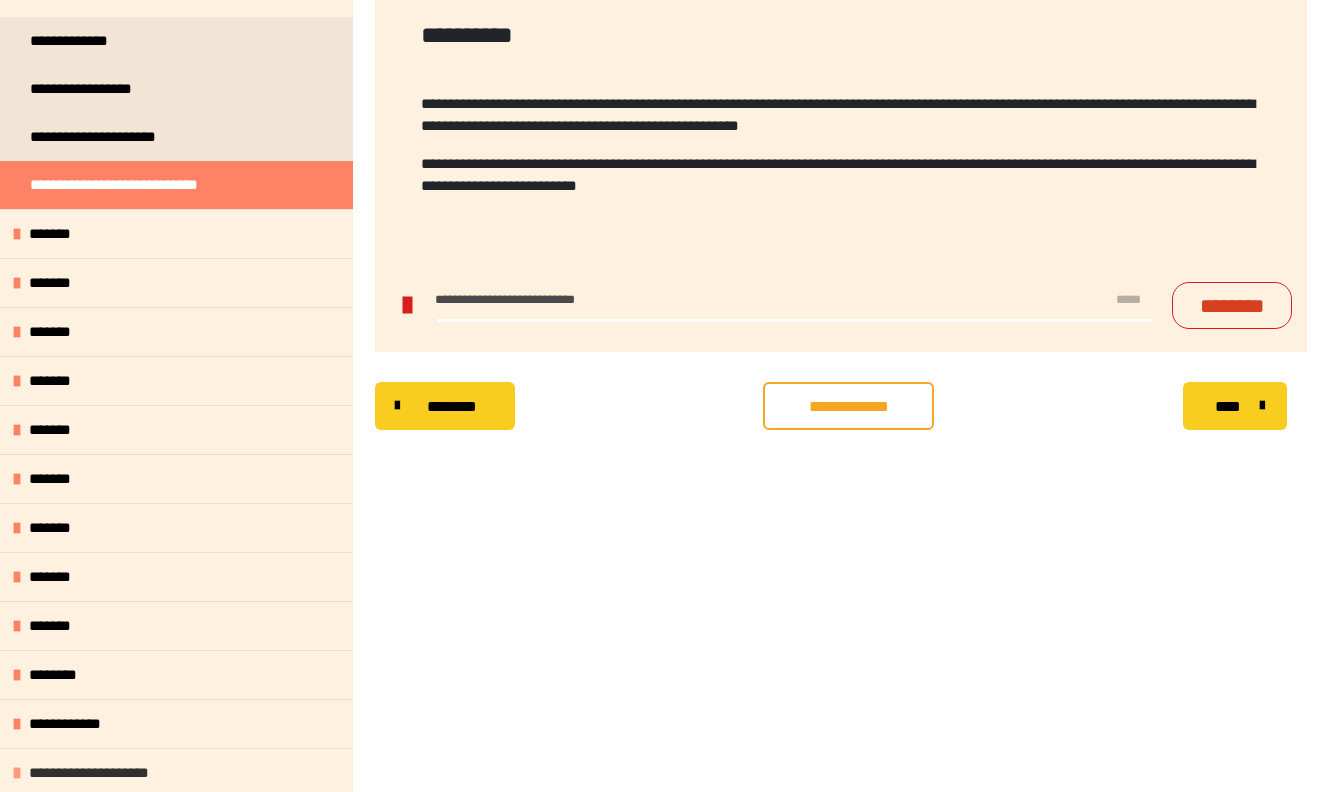 click on "**********" at bounding box center [99, 773] 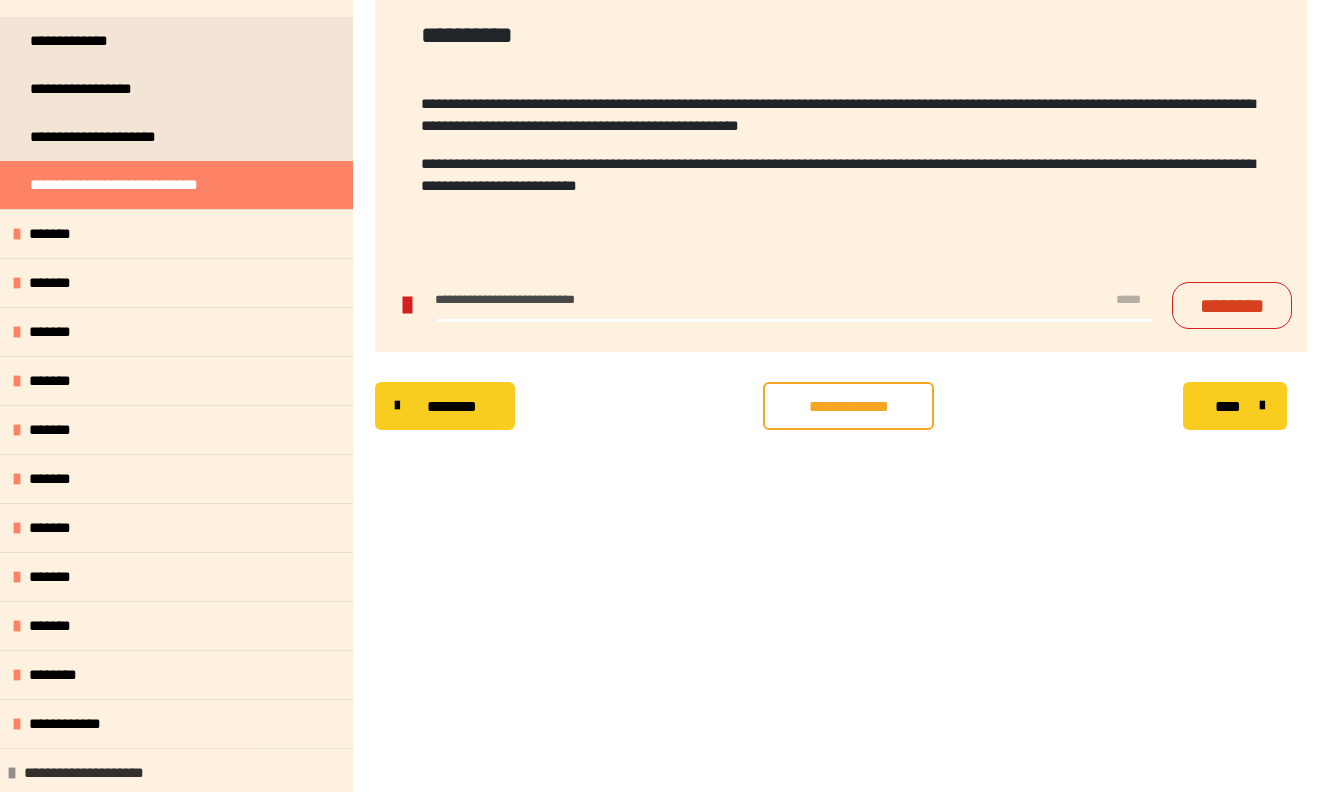 click on "**********" at bounding box center [94, 773] 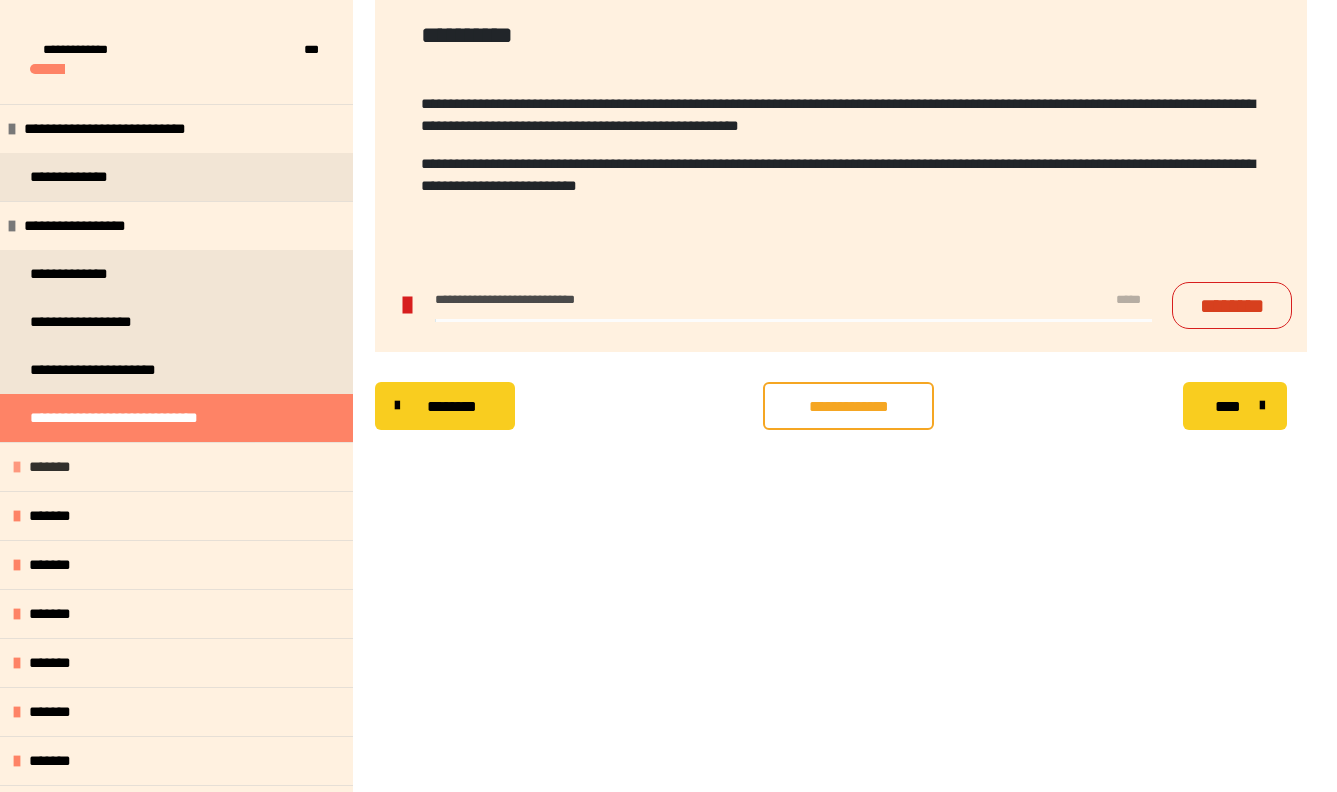 scroll, scrollTop: 0, scrollLeft: 0, axis: both 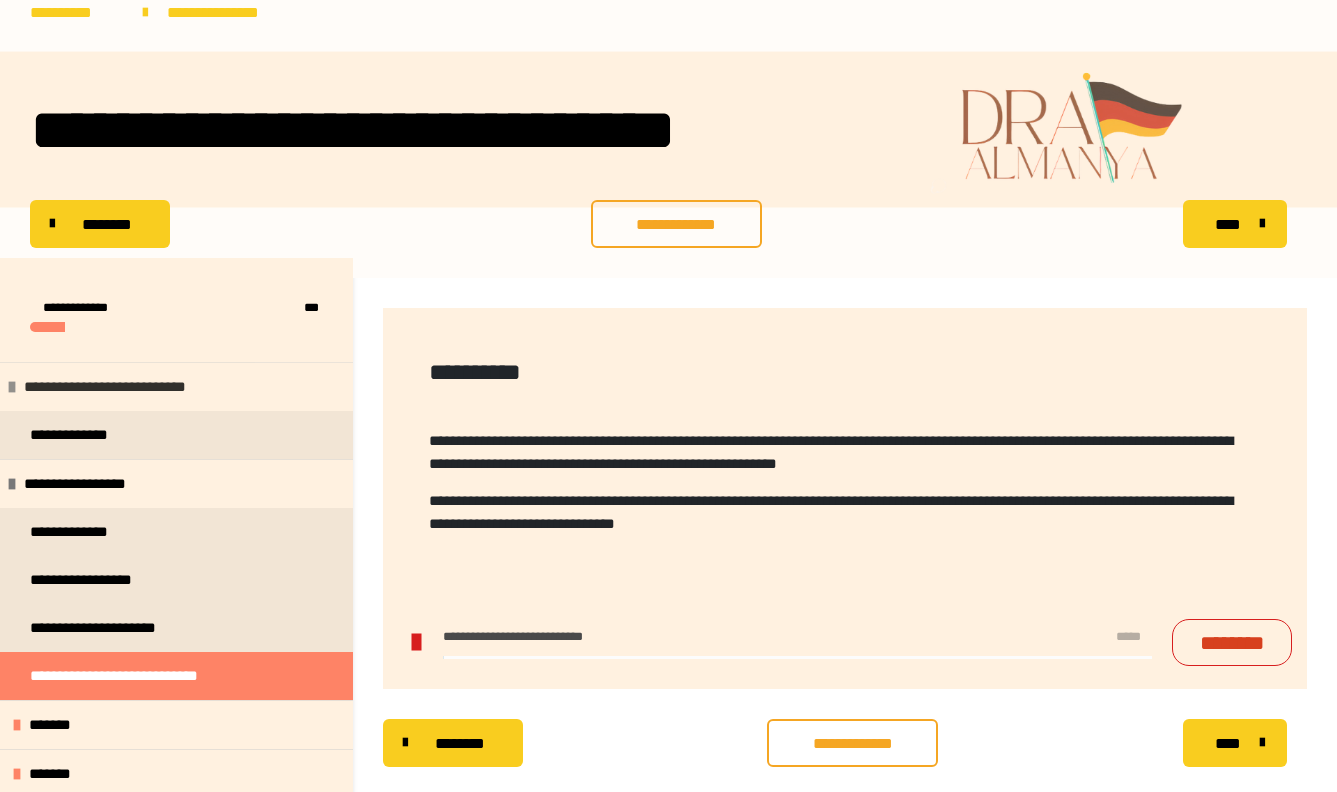 click on "**********" at bounding box center [143, 387] 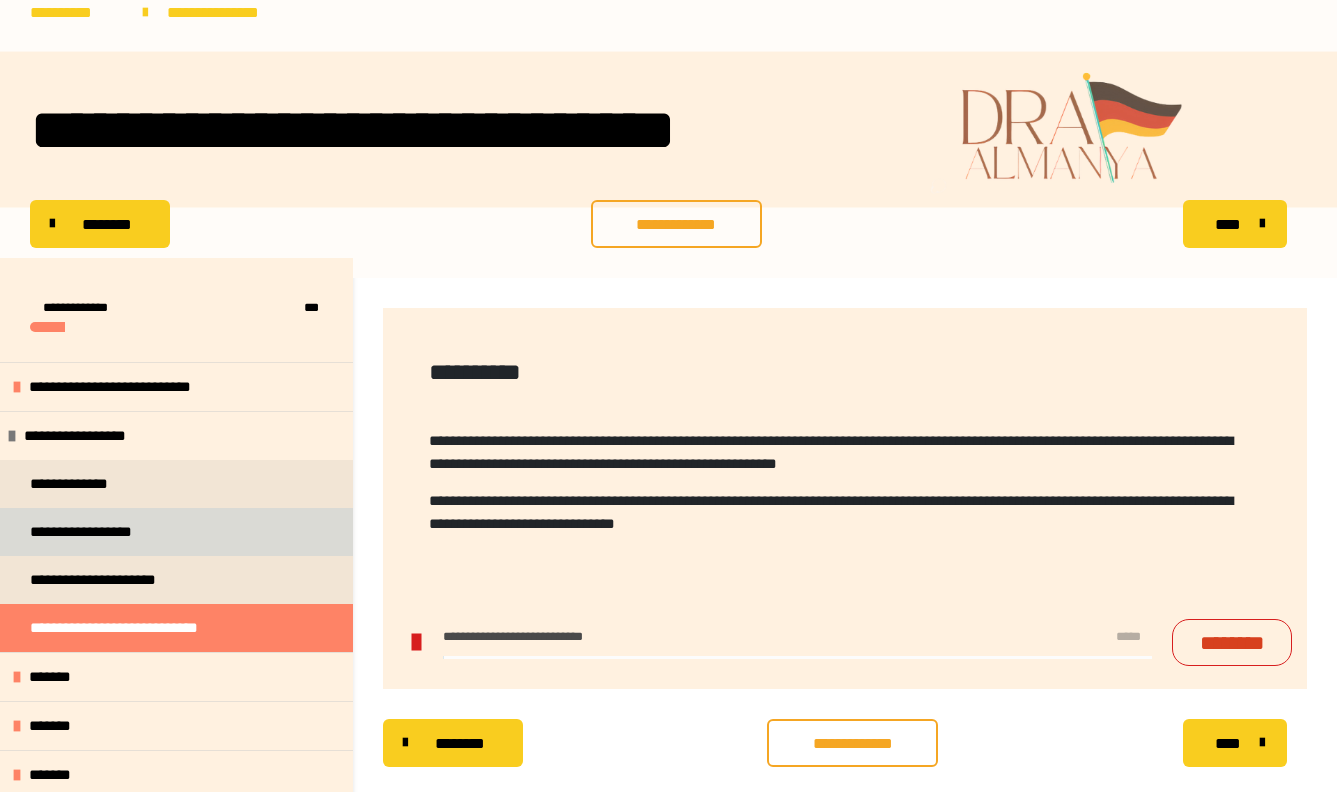 click on "**********" at bounding box center [98, 532] 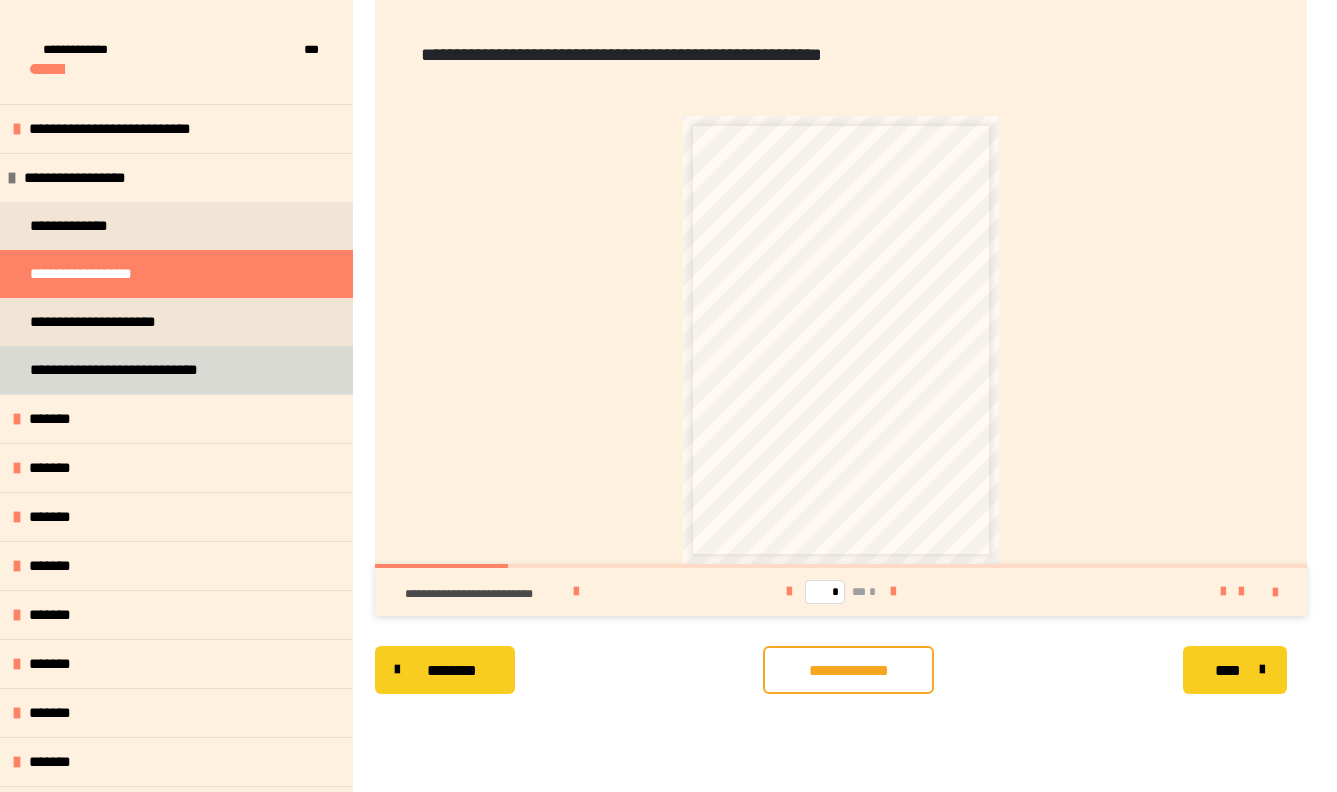 click on "**********" at bounding box center [142, 370] 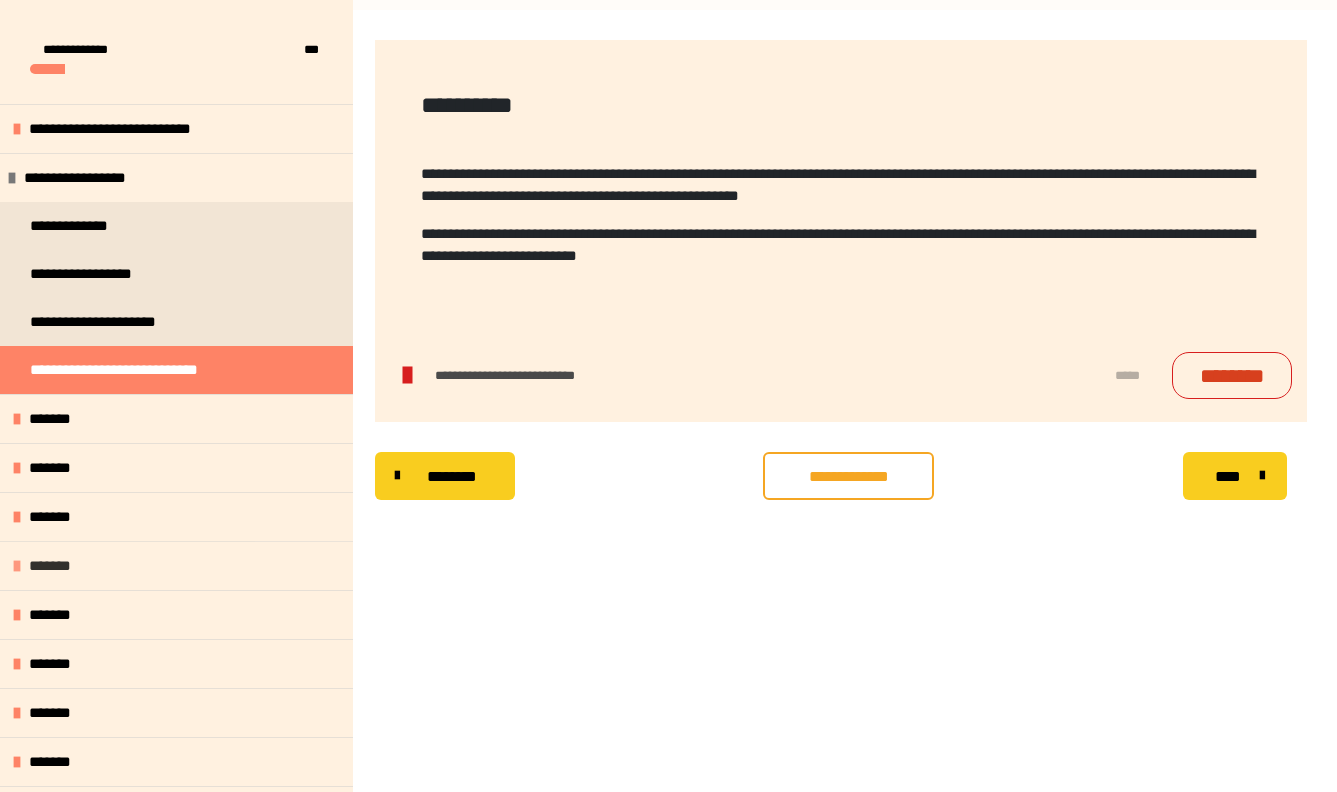 scroll, scrollTop: -1, scrollLeft: 0, axis: vertical 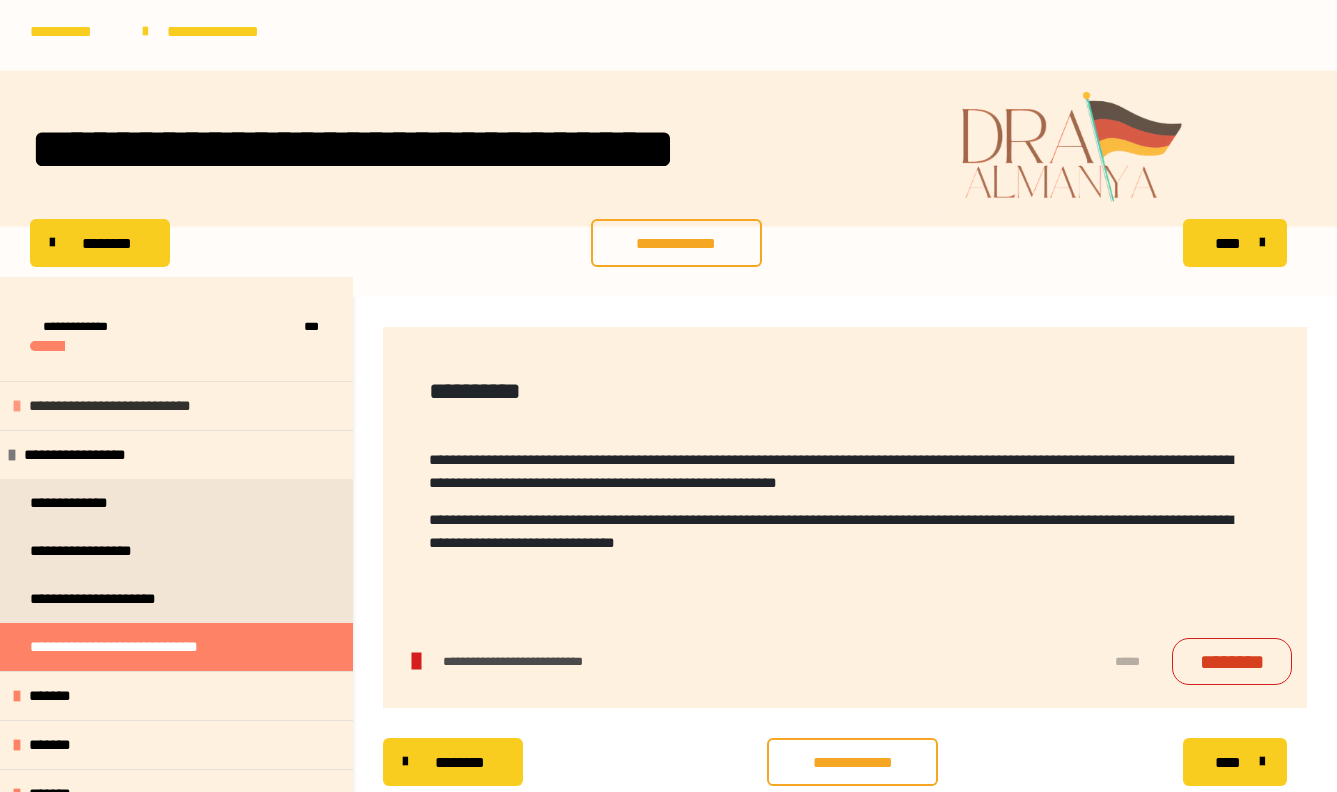 click on "**********" at bounding box center (148, 406) 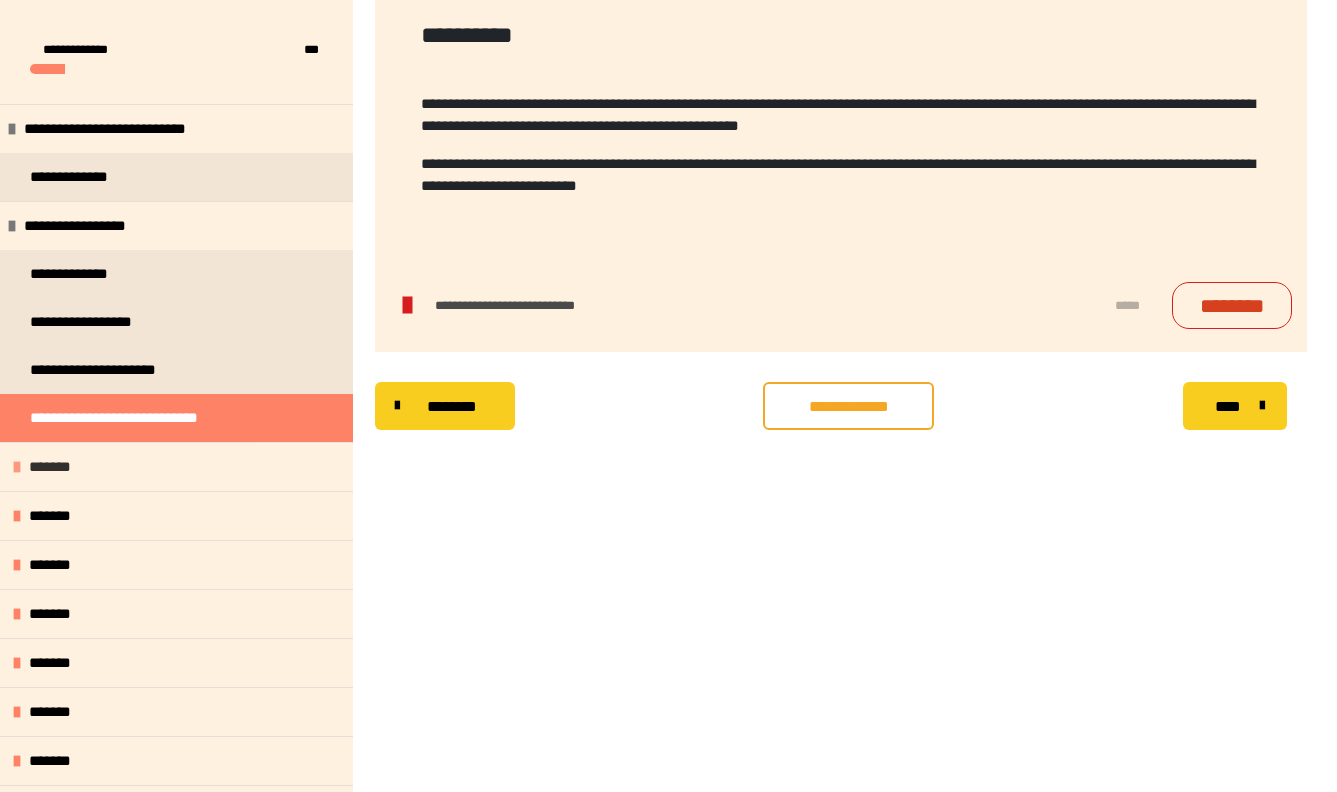 scroll, scrollTop: 357, scrollLeft: 0, axis: vertical 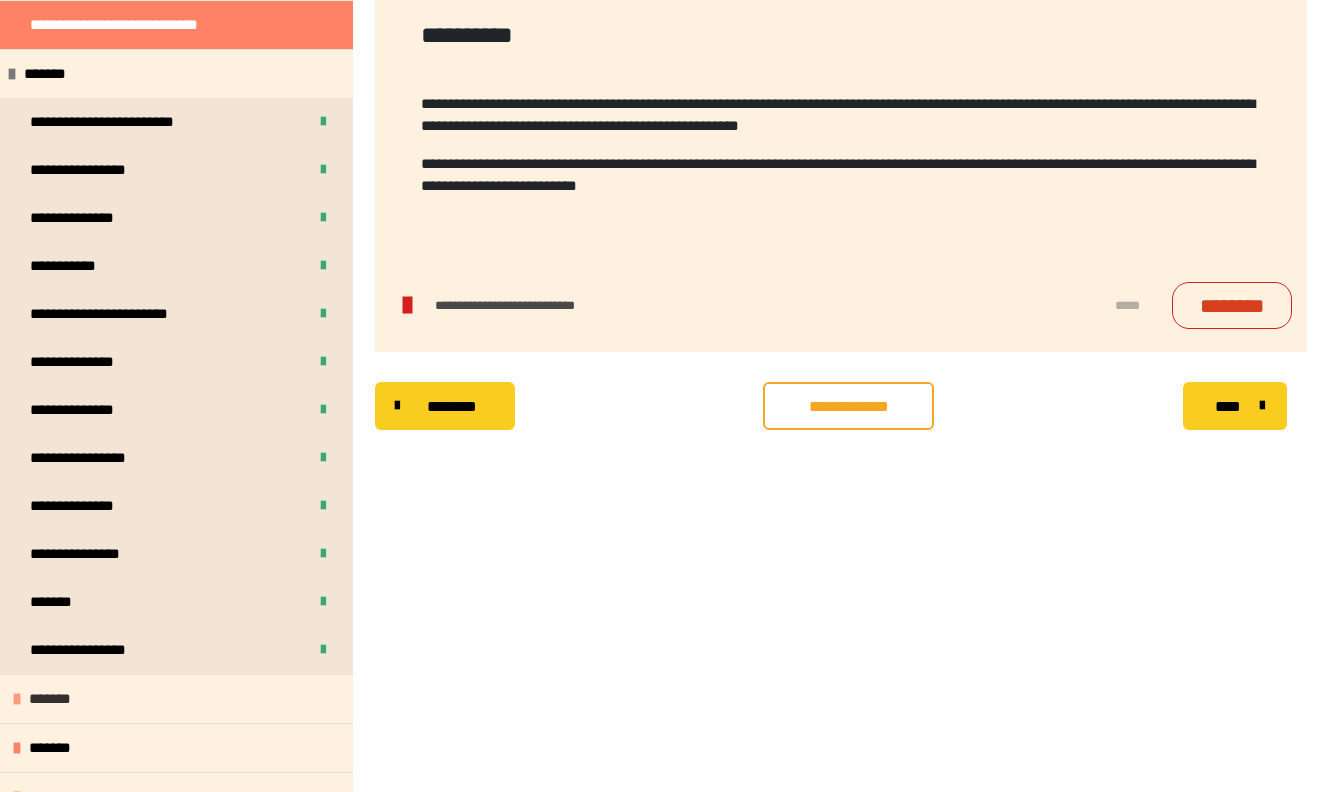 click on "*******" at bounding box center (176, 698) 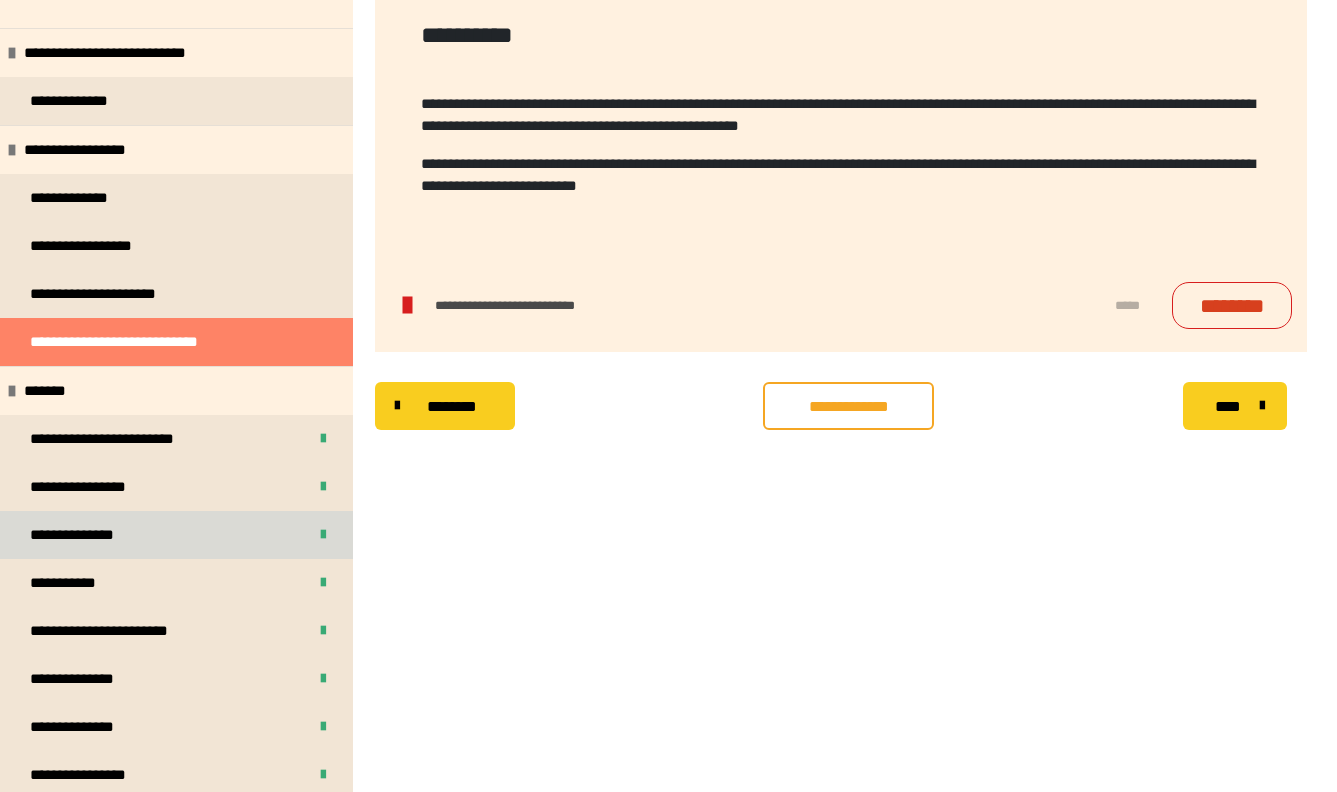 scroll, scrollTop: 44, scrollLeft: 0, axis: vertical 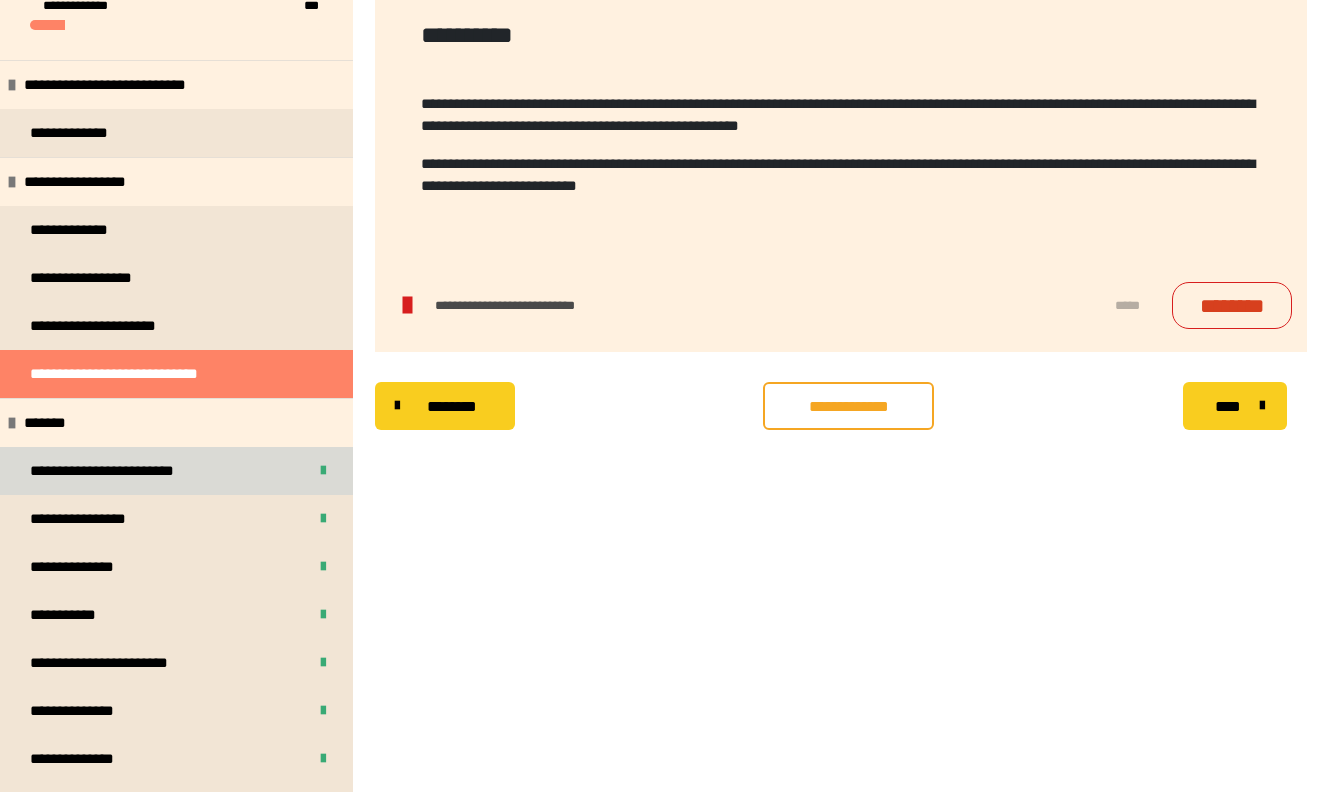 click on "**********" at bounding box center [131, 471] 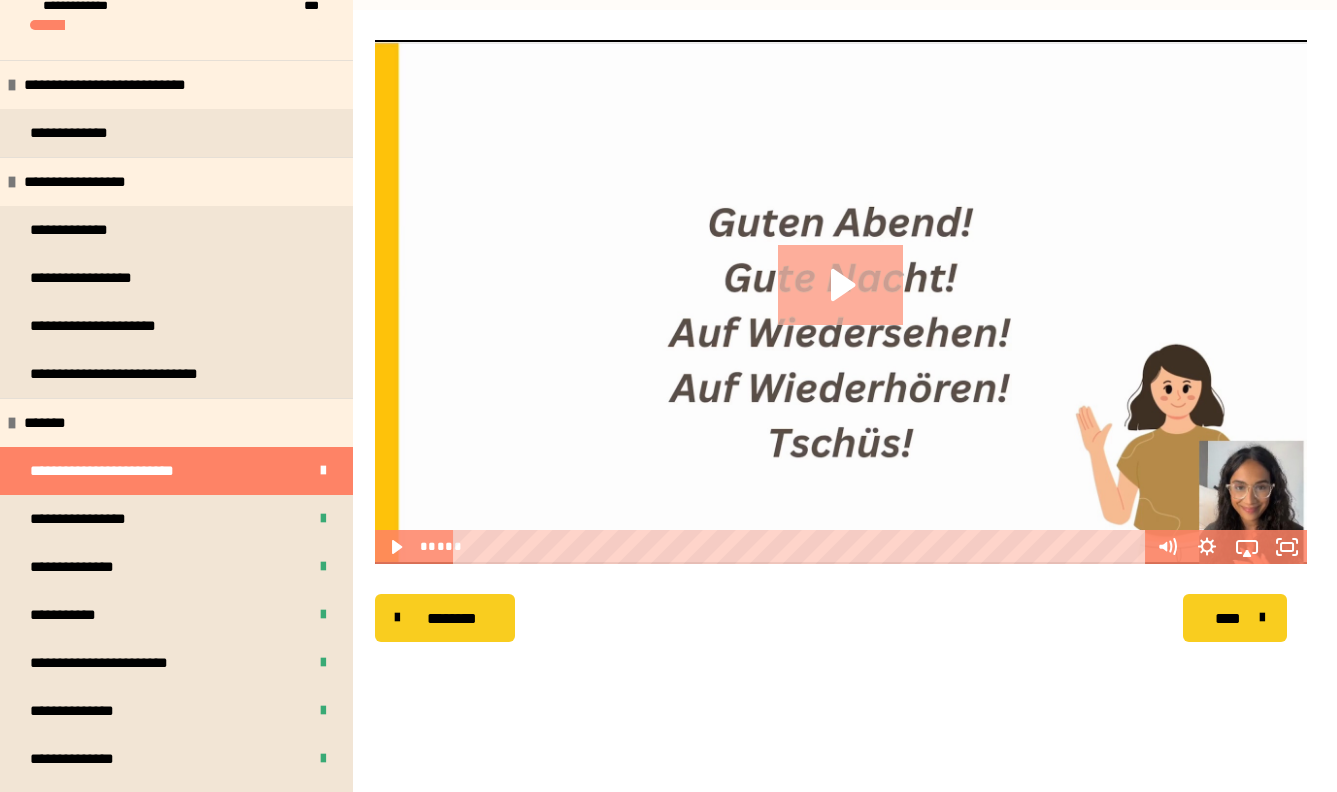 click 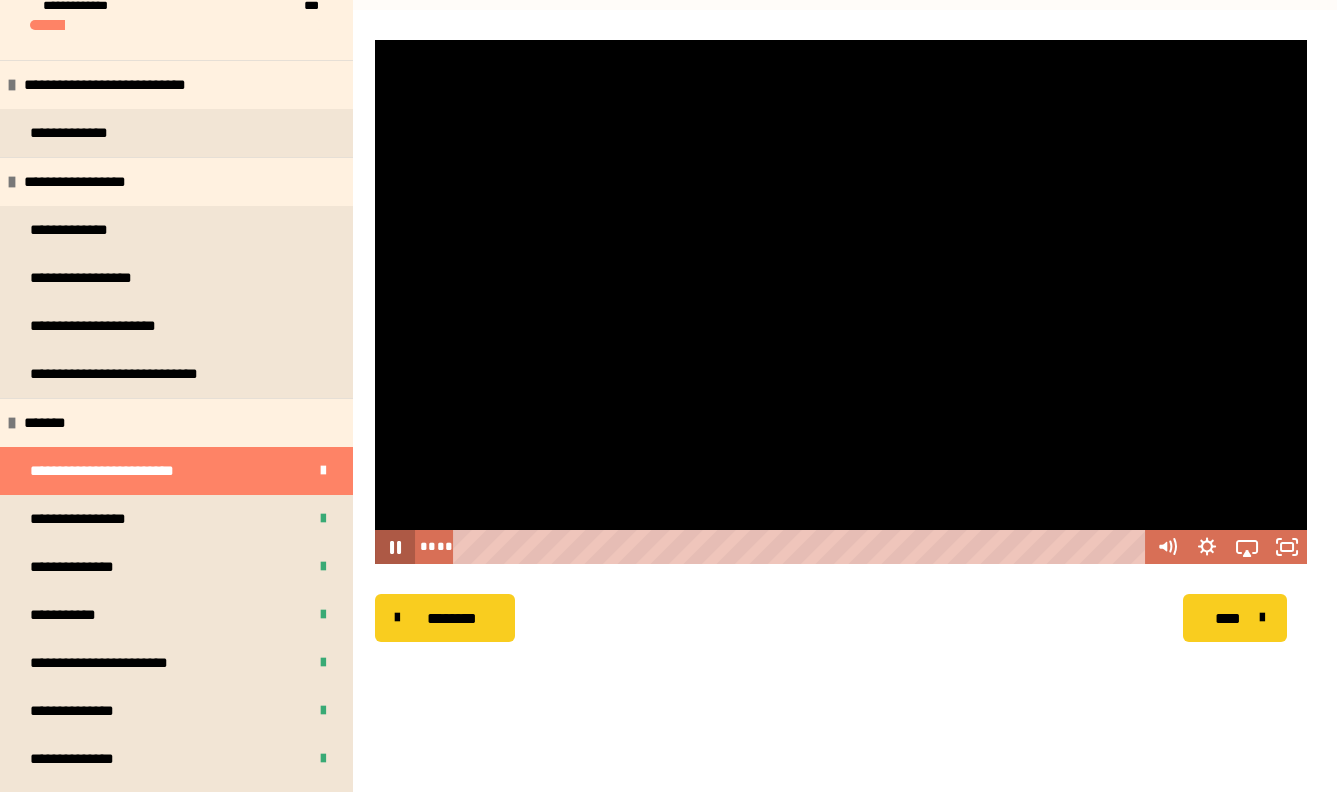 click 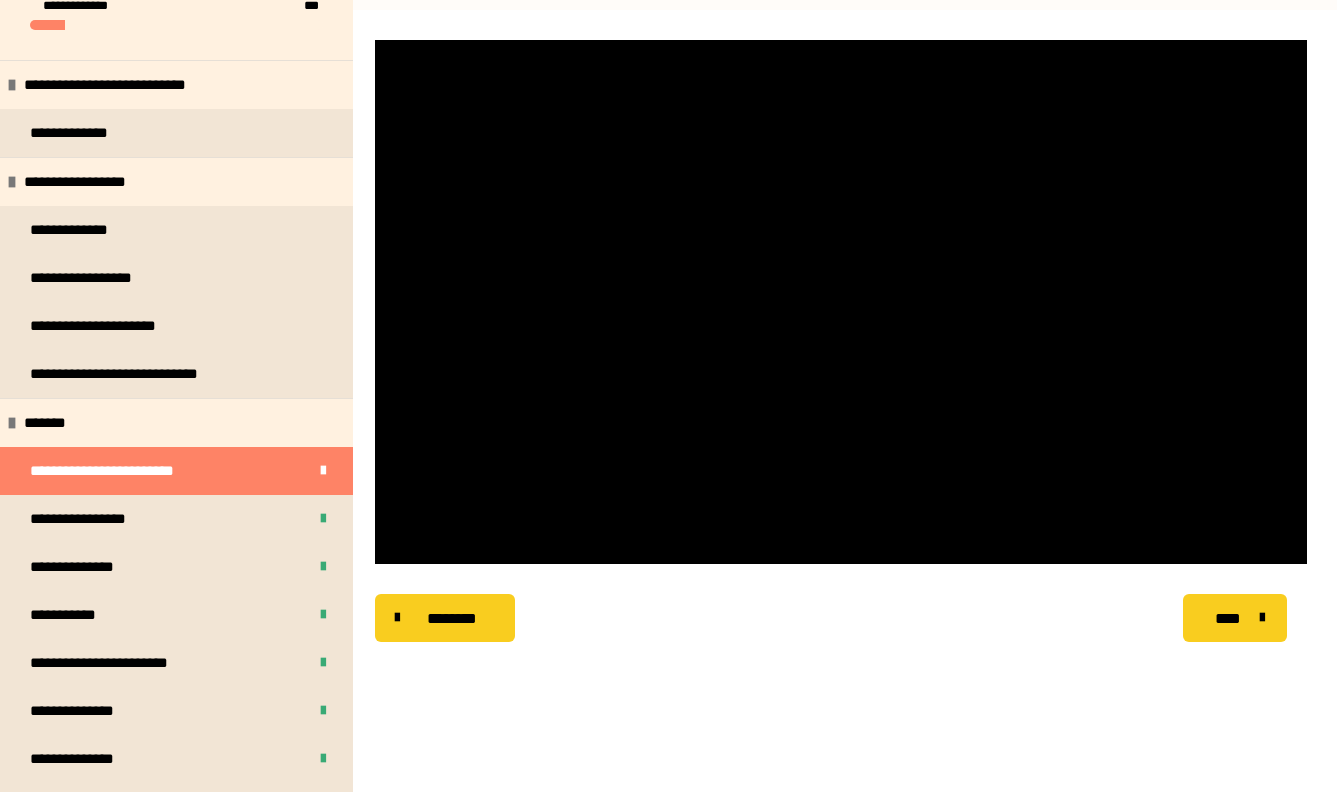 click at bounding box center (323, 471) 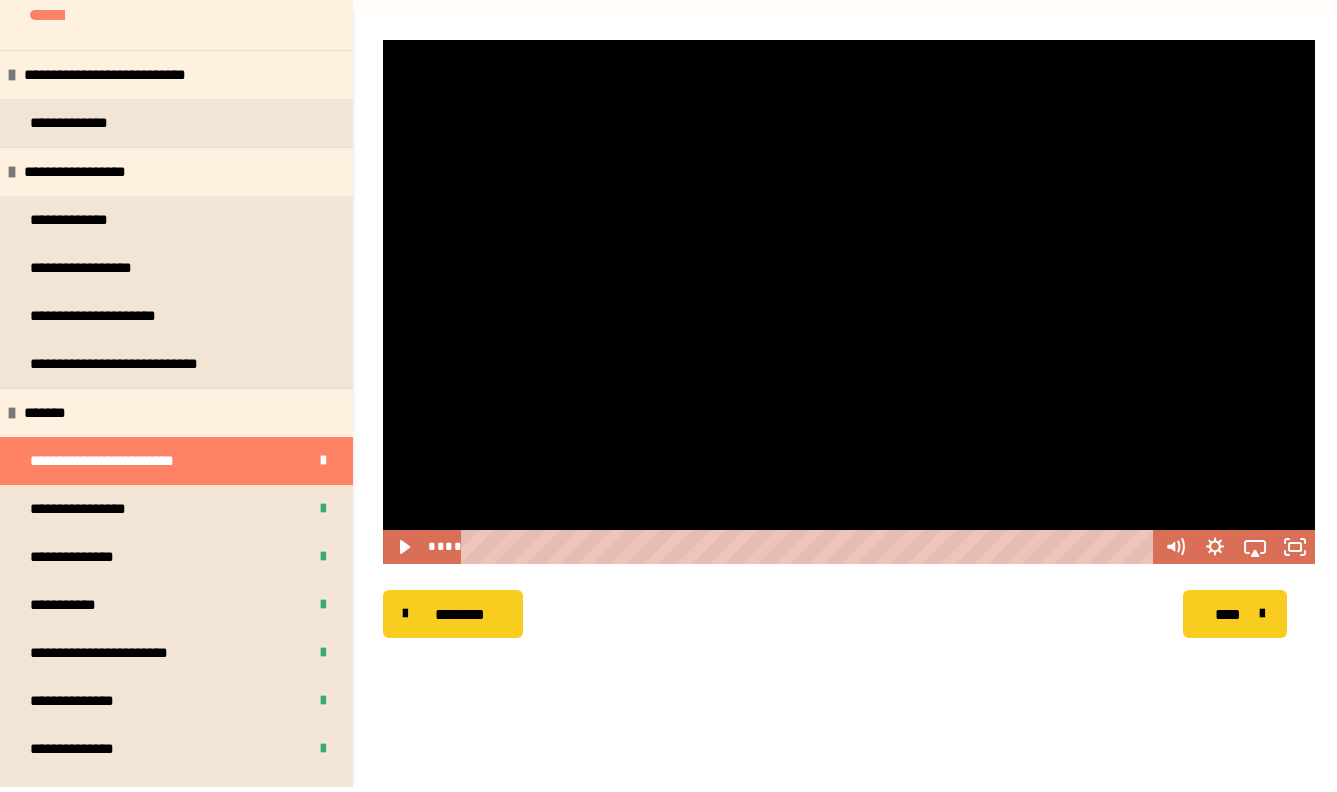 scroll, scrollTop: 192, scrollLeft: 0, axis: vertical 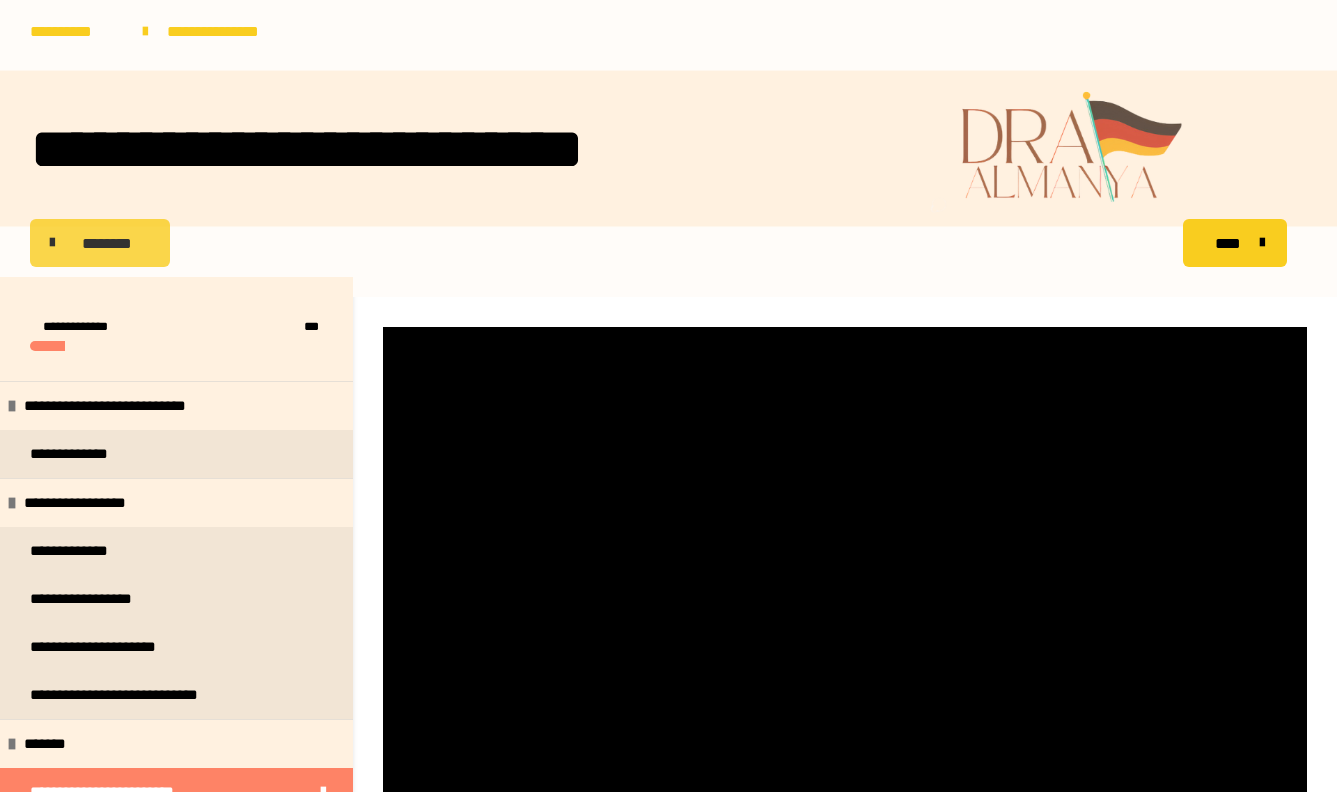 click on "********" at bounding box center [107, 244] 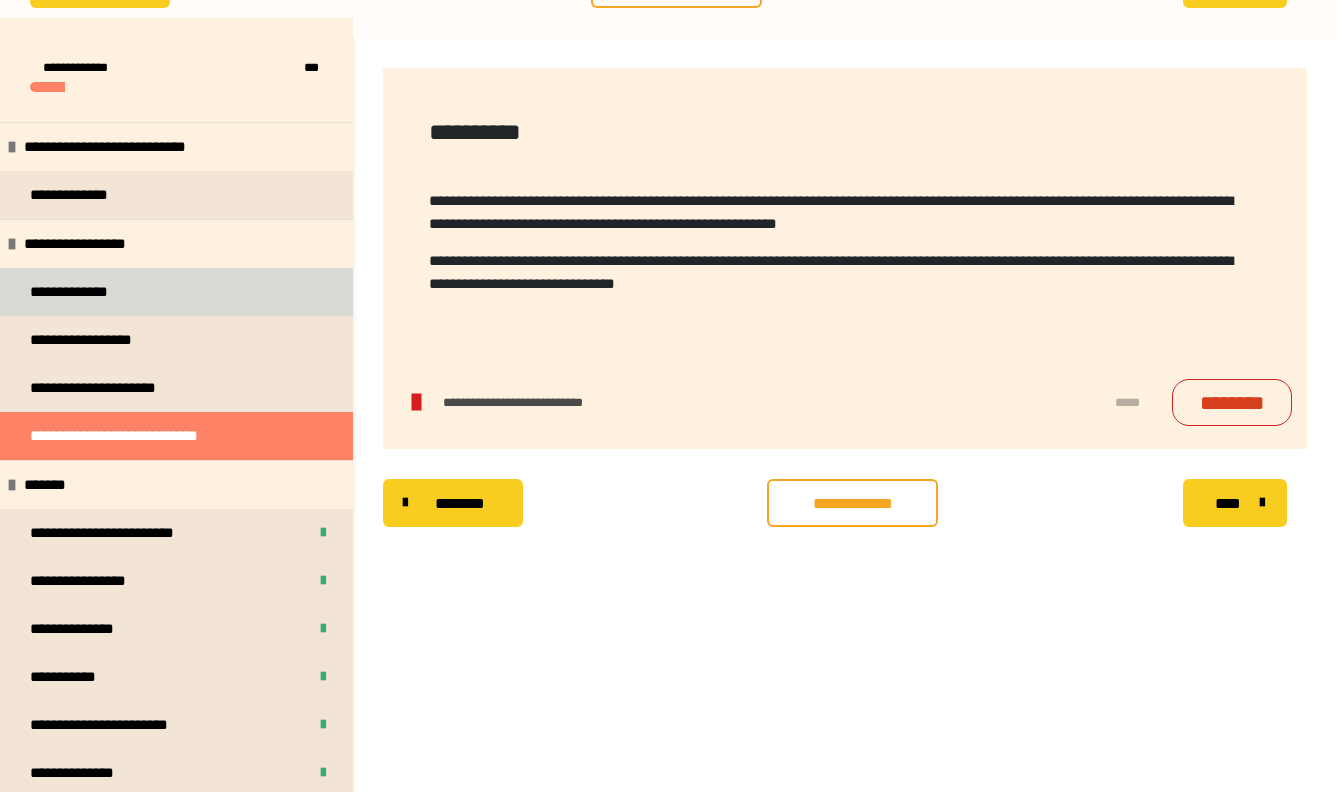 scroll, scrollTop: 286, scrollLeft: 0, axis: vertical 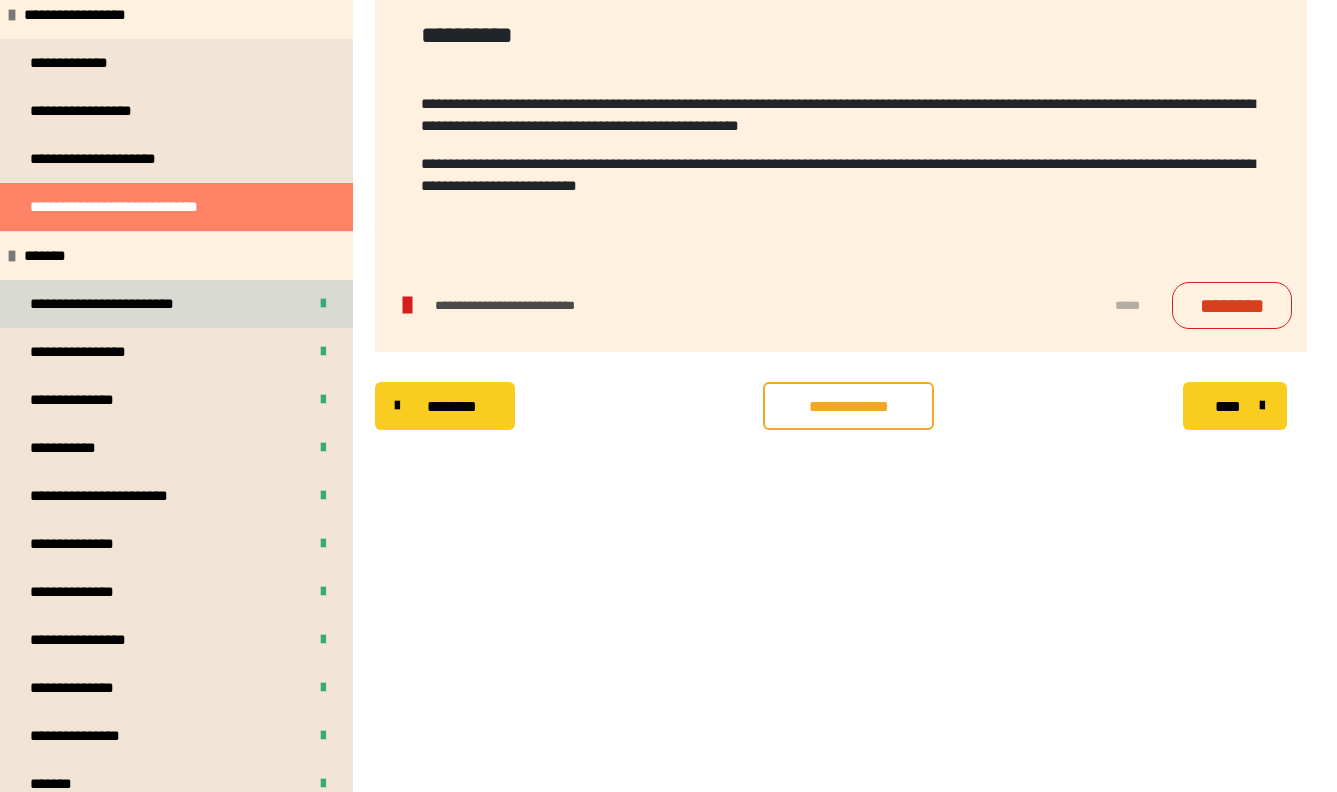 click on "**********" at bounding box center (131, 304) 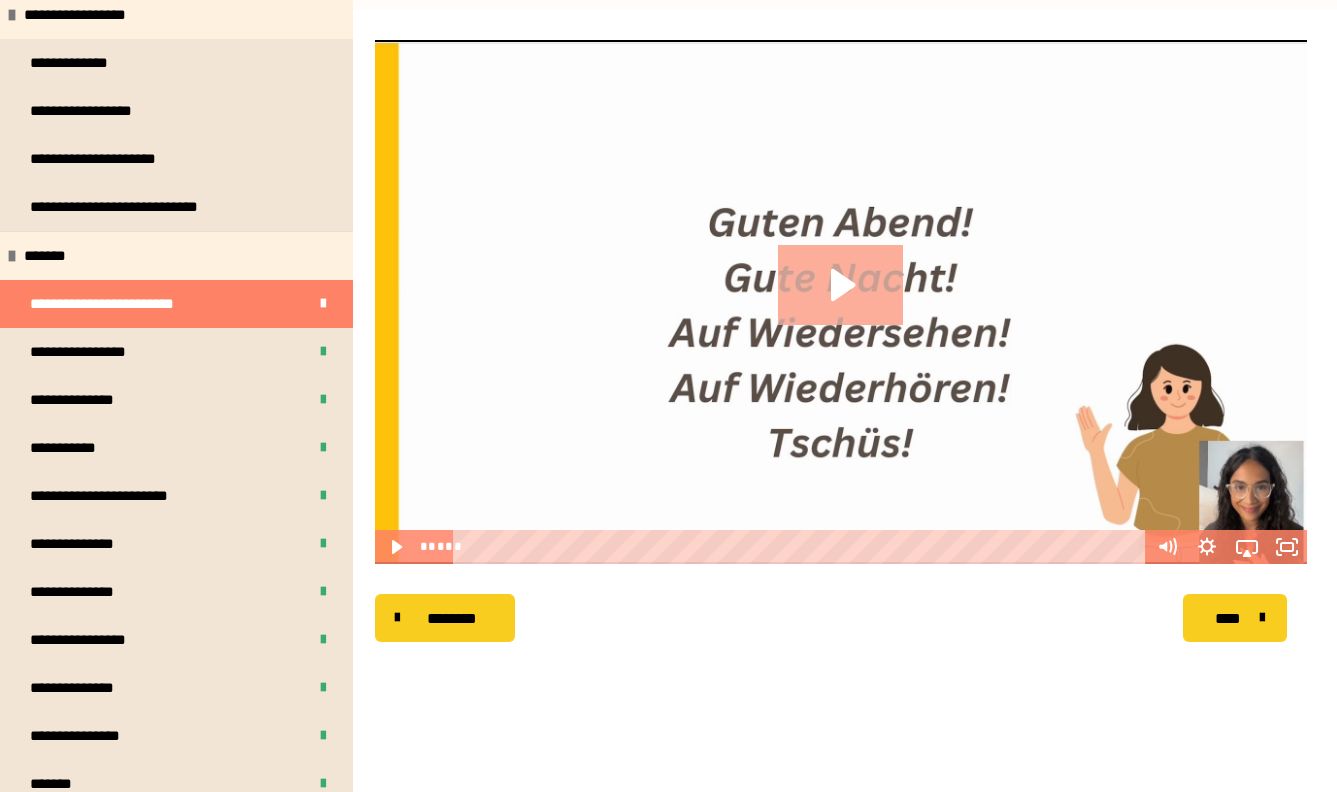 click 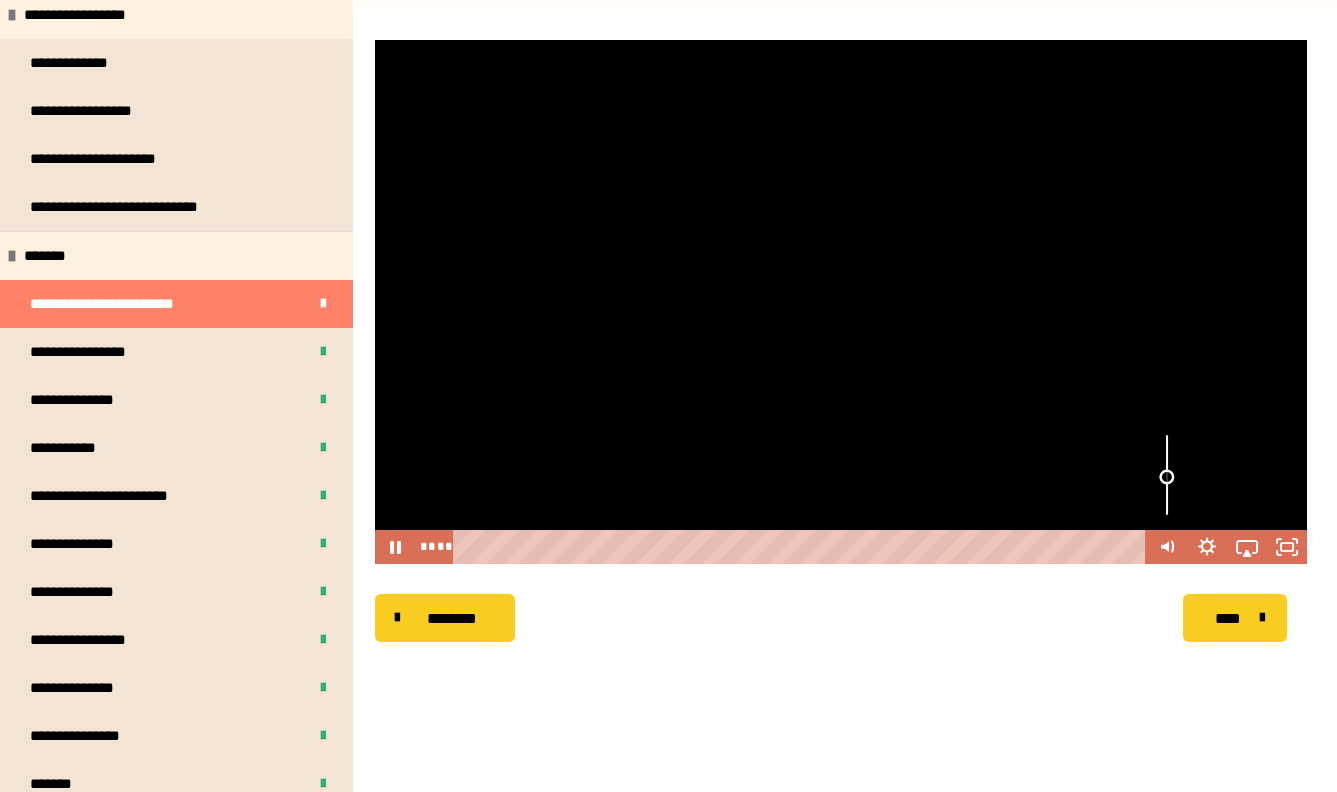 drag, startPoint x: 1161, startPoint y: 458, endPoint x: 1164, endPoint y: 477, distance: 19.235384 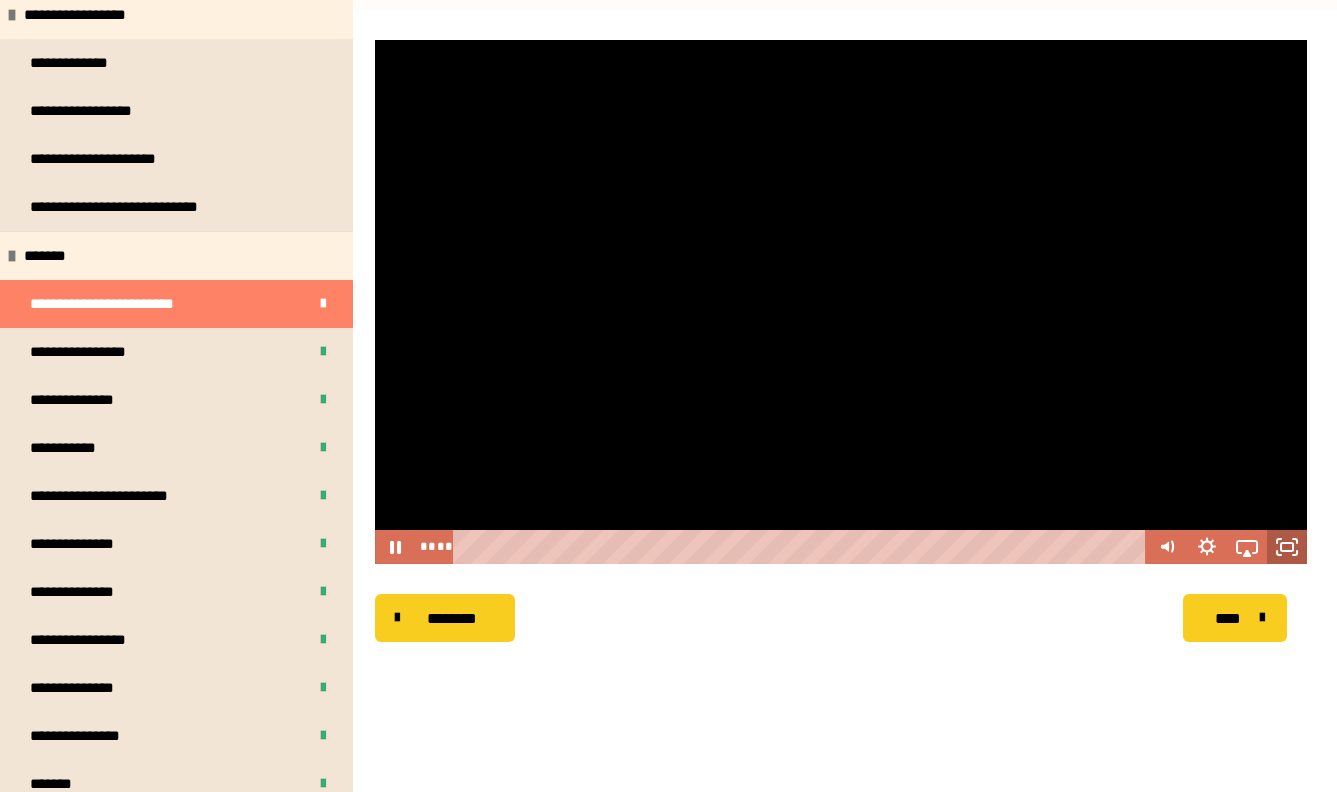 click 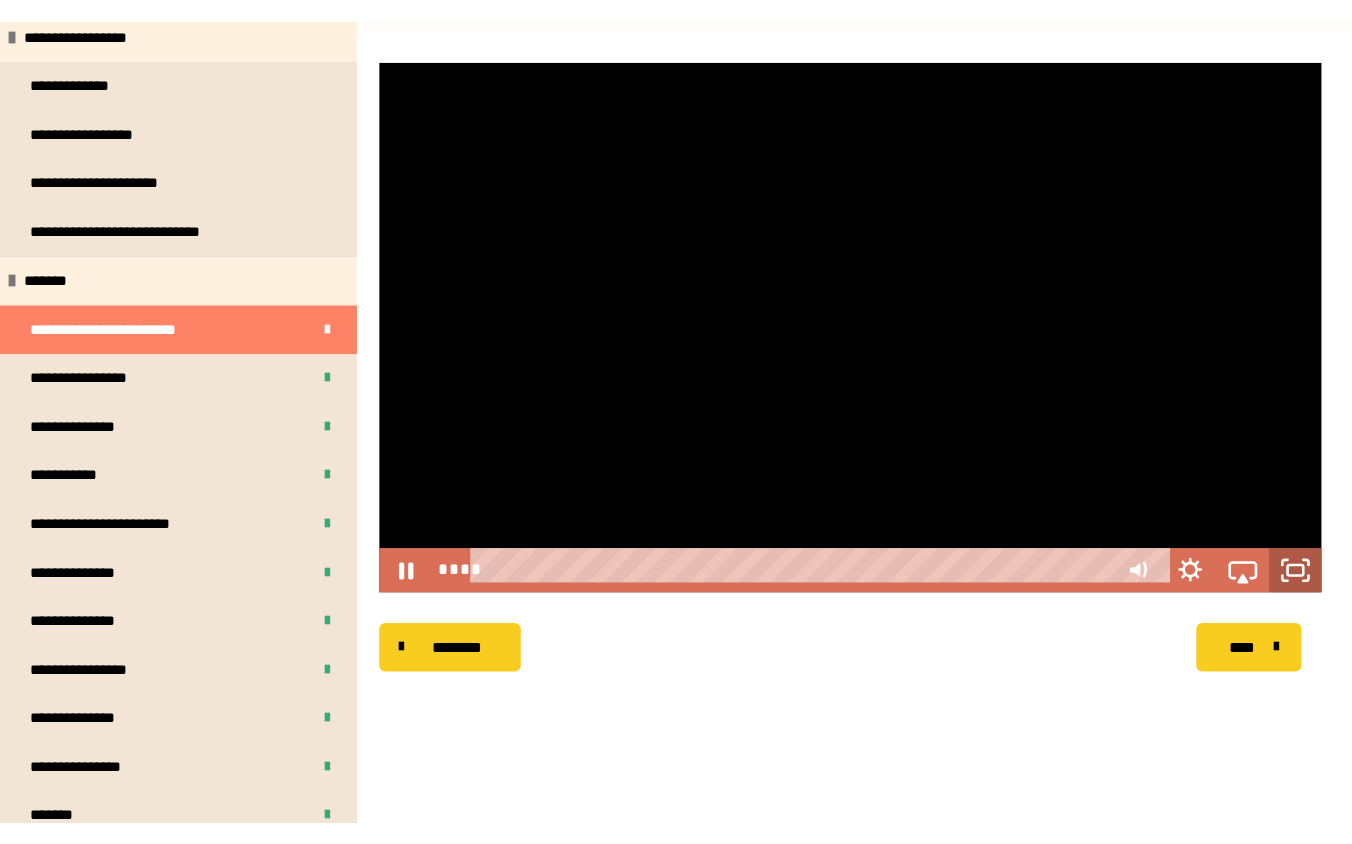 scroll, scrollTop: 0, scrollLeft: 0, axis: both 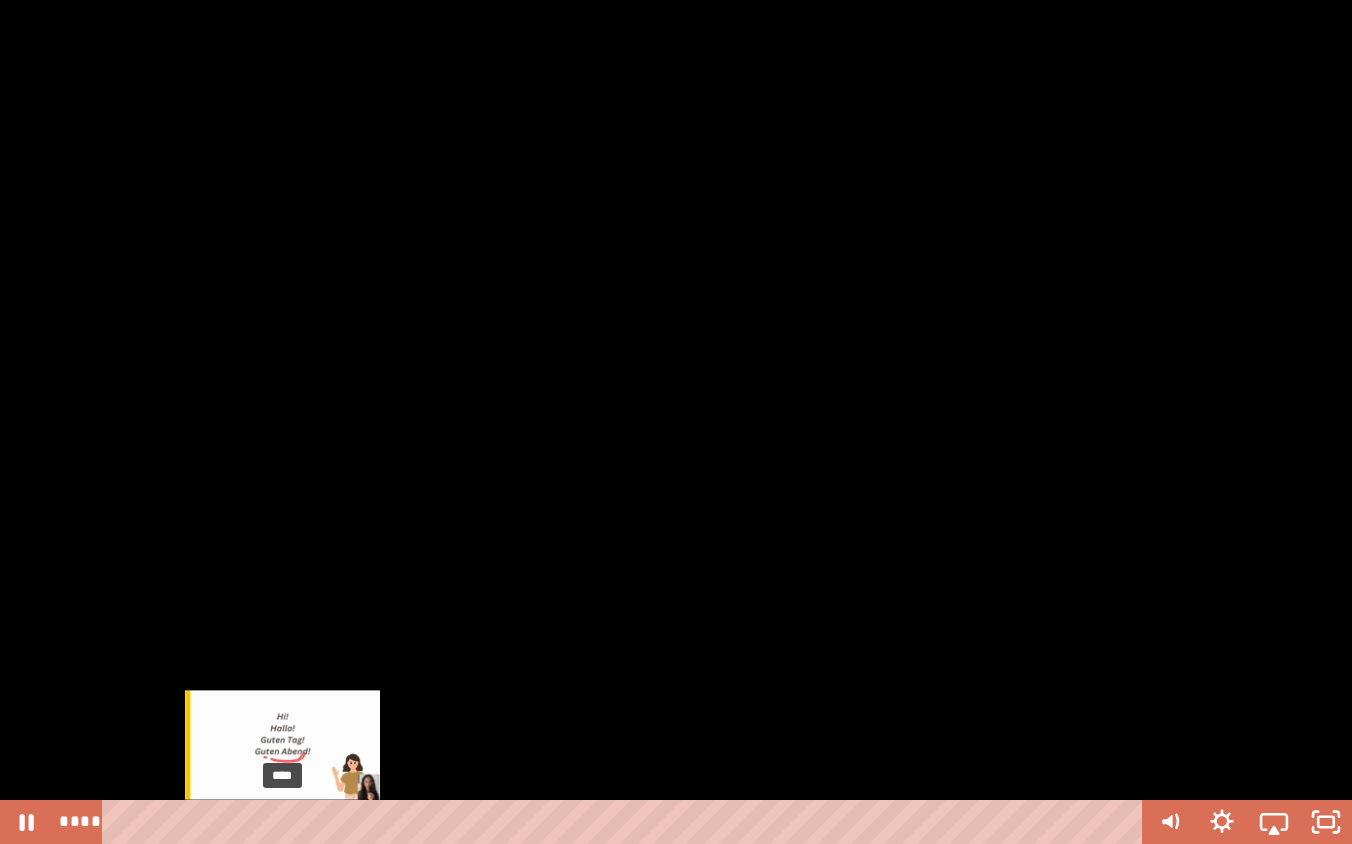 click on "****" at bounding box center (626, 822) 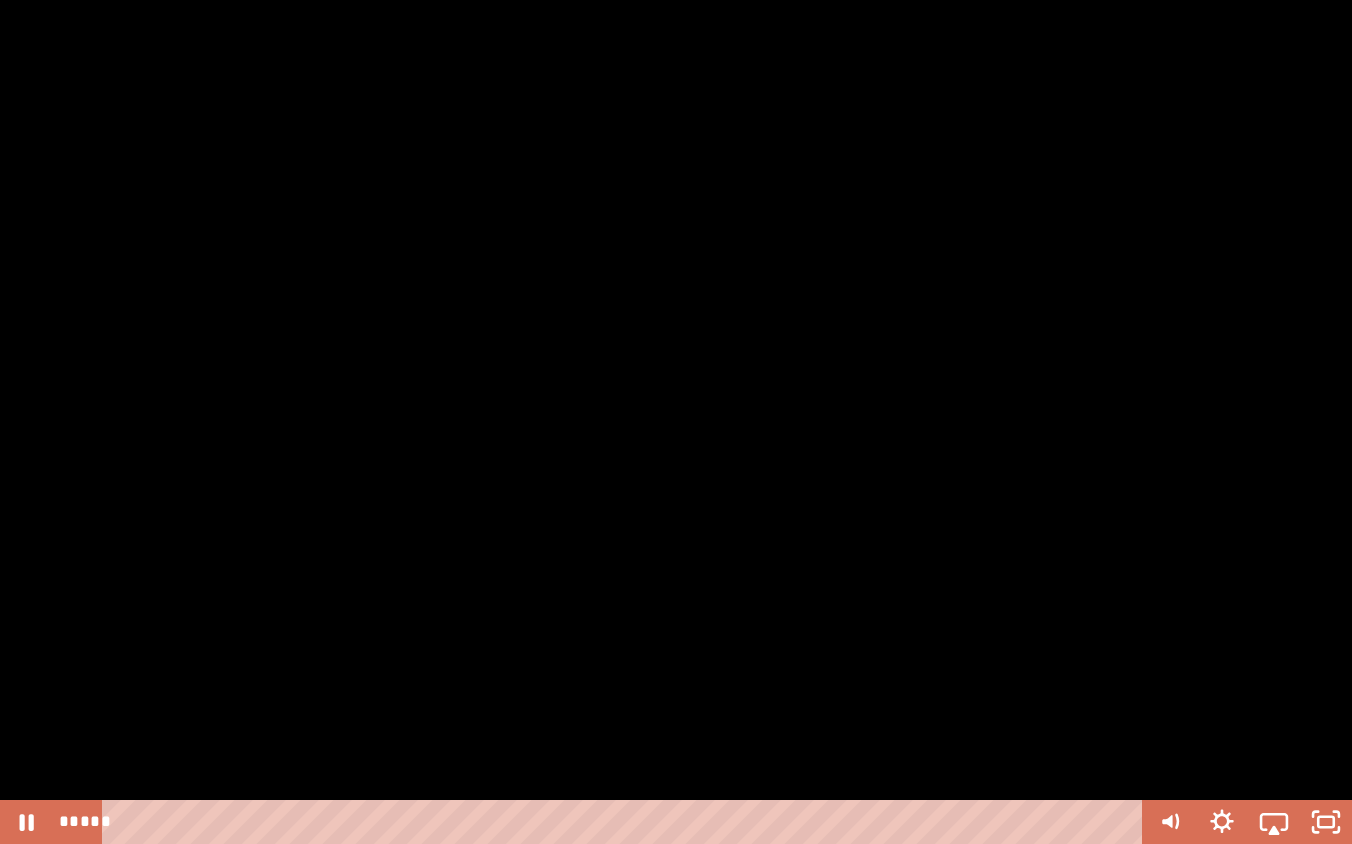 drag, startPoint x: 1063, startPoint y: 698, endPoint x: 1087, endPoint y: 710, distance: 26.832815 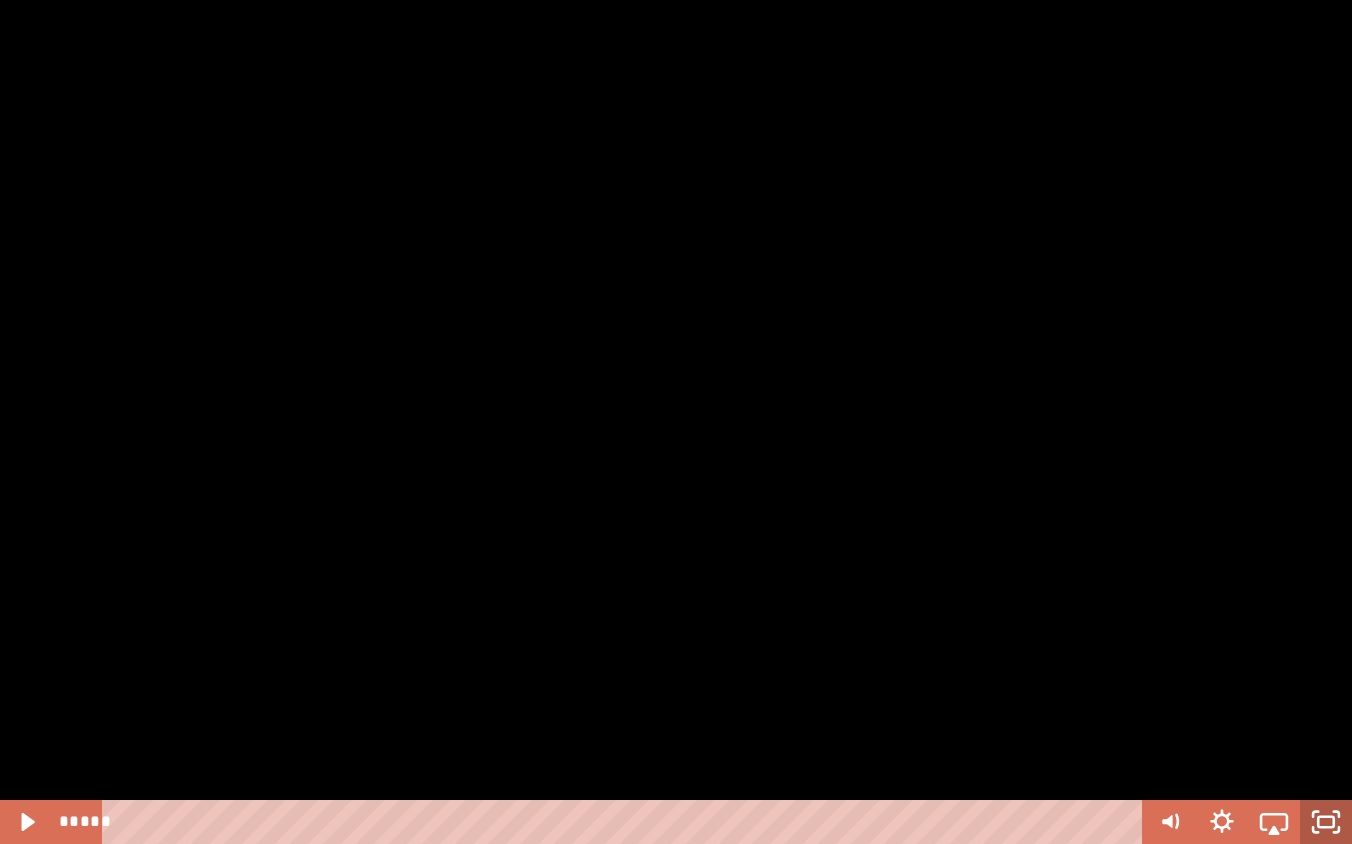 click 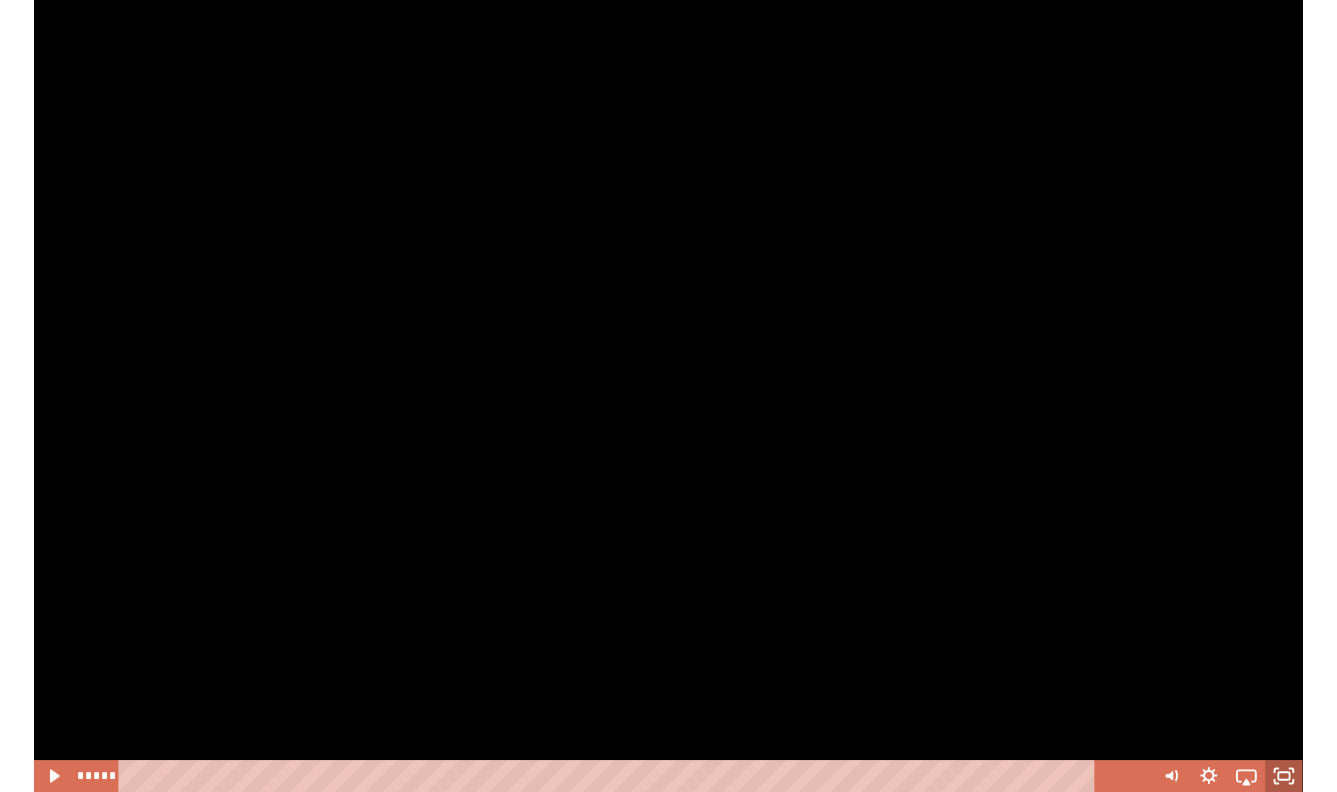 scroll, scrollTop: 287, scrollLeft: 0, axis: vertical 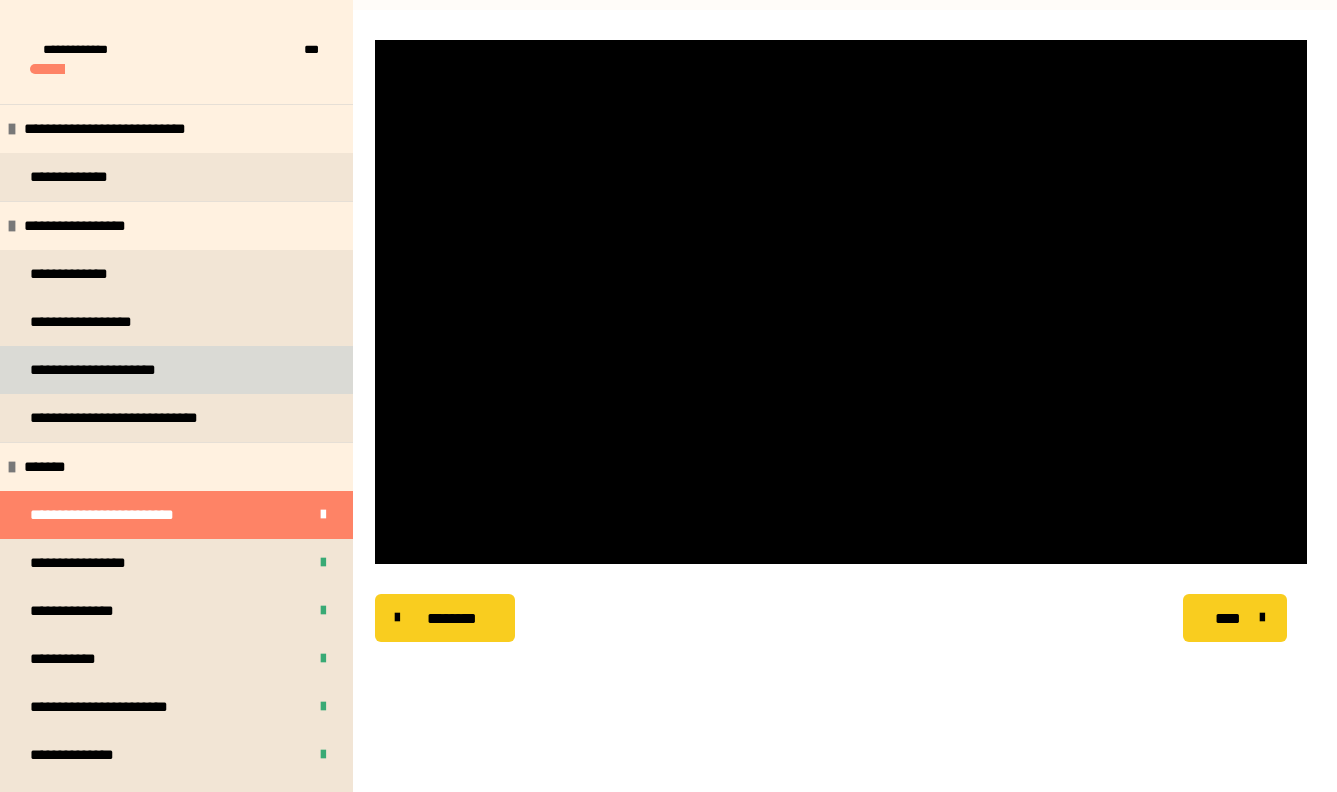 click on "**********" at bounding box center (111, 370) 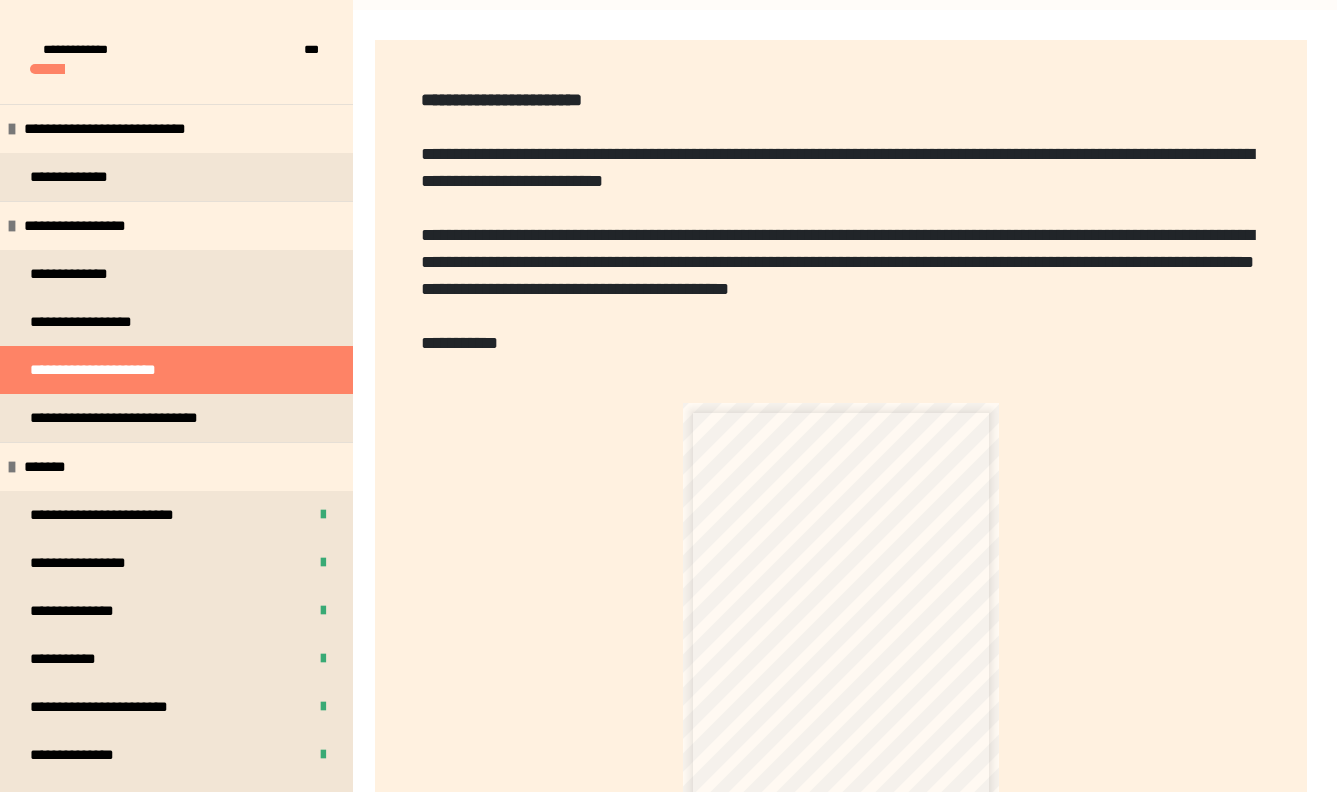 scroll, scrollTop: 563, scrollLeft: 0, axis: vertical 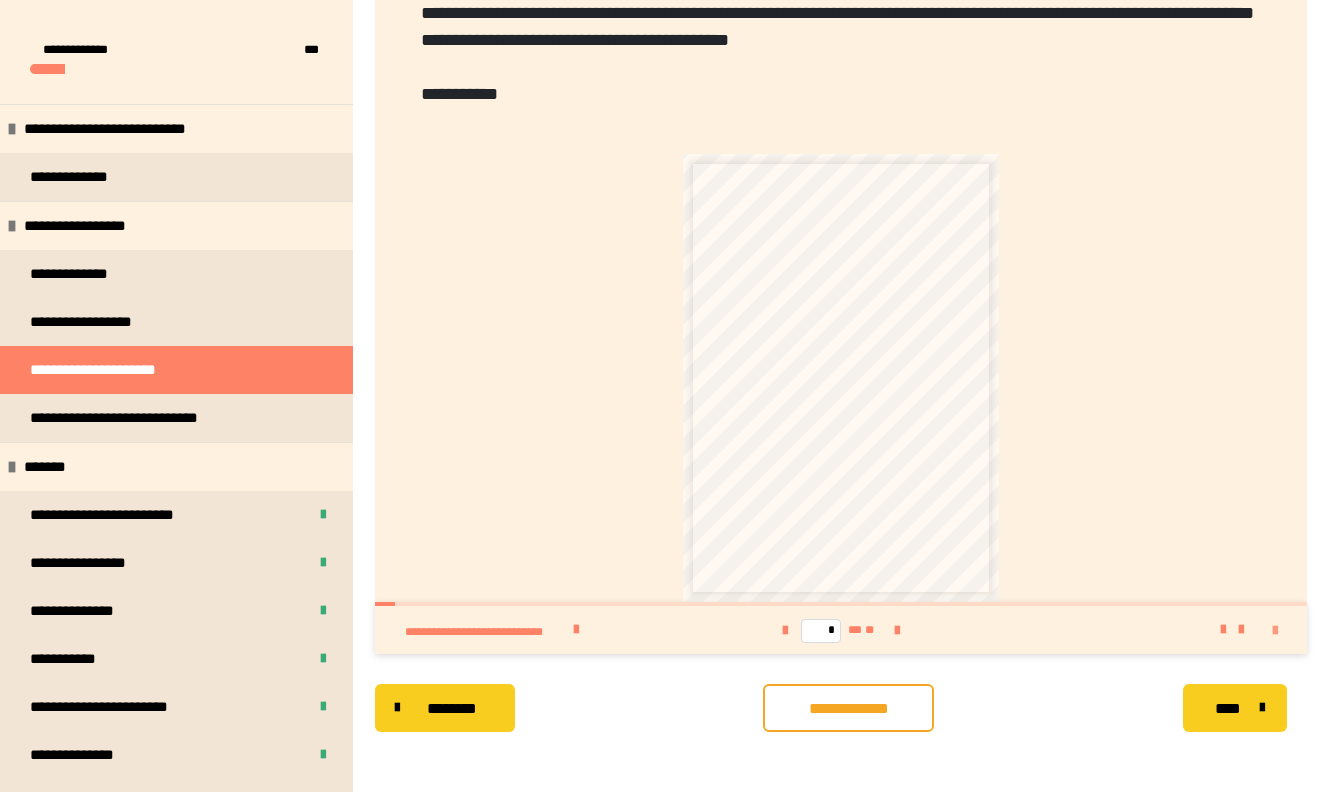 click at bounding box center (1275, 631) 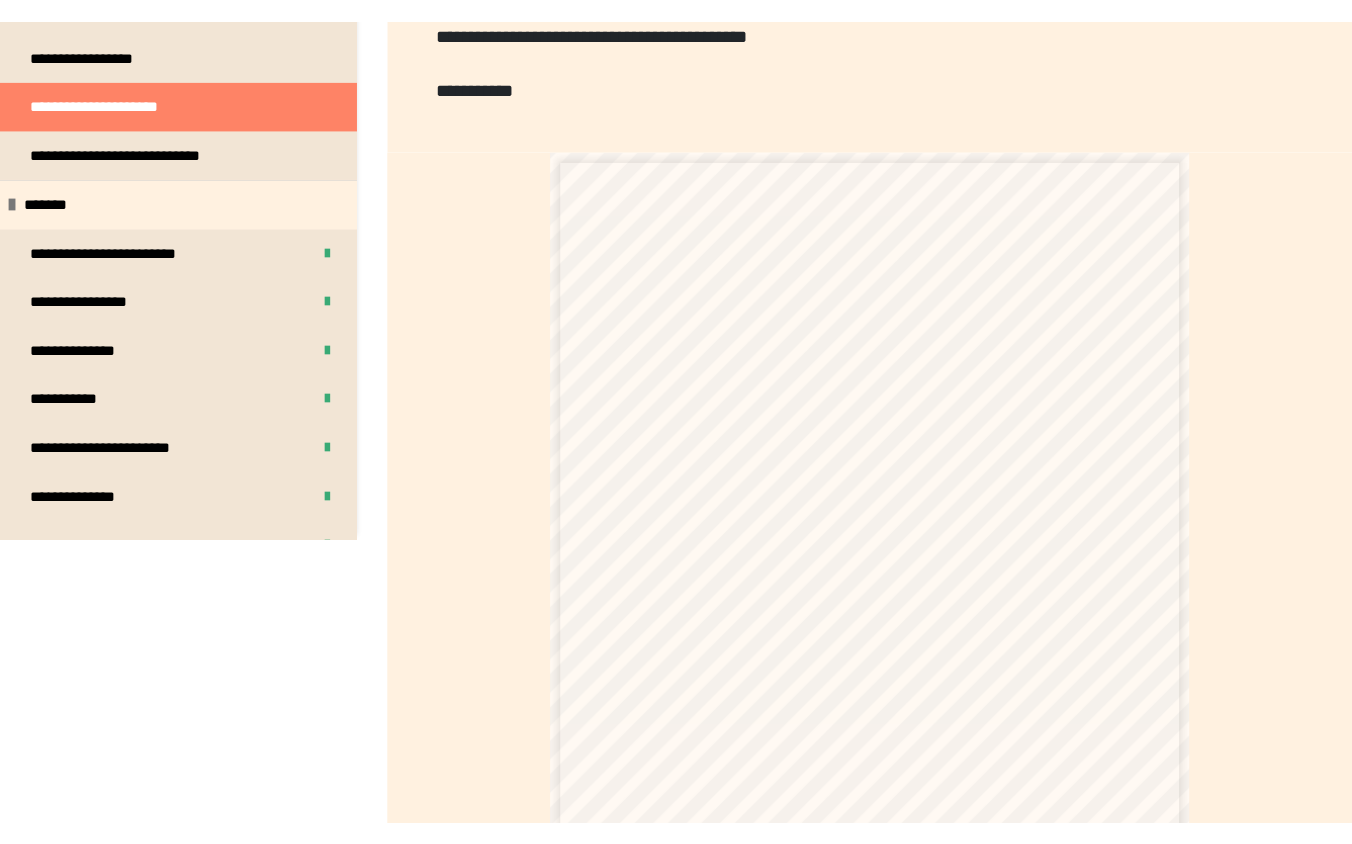 scroll, scrollTop: 0, scrollLeft: 0, axis: both 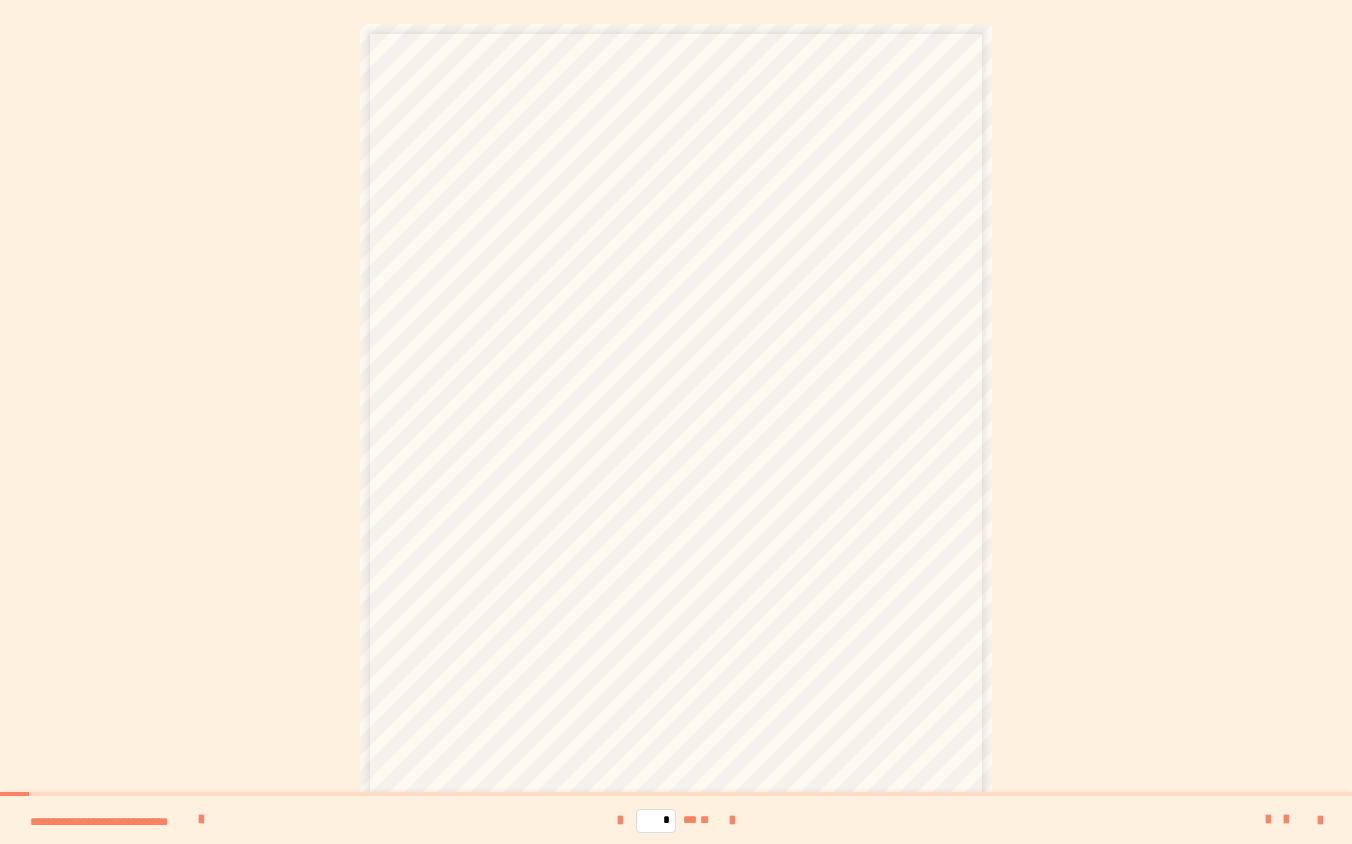 click on "* ** **" at bounding box center [676, 820] 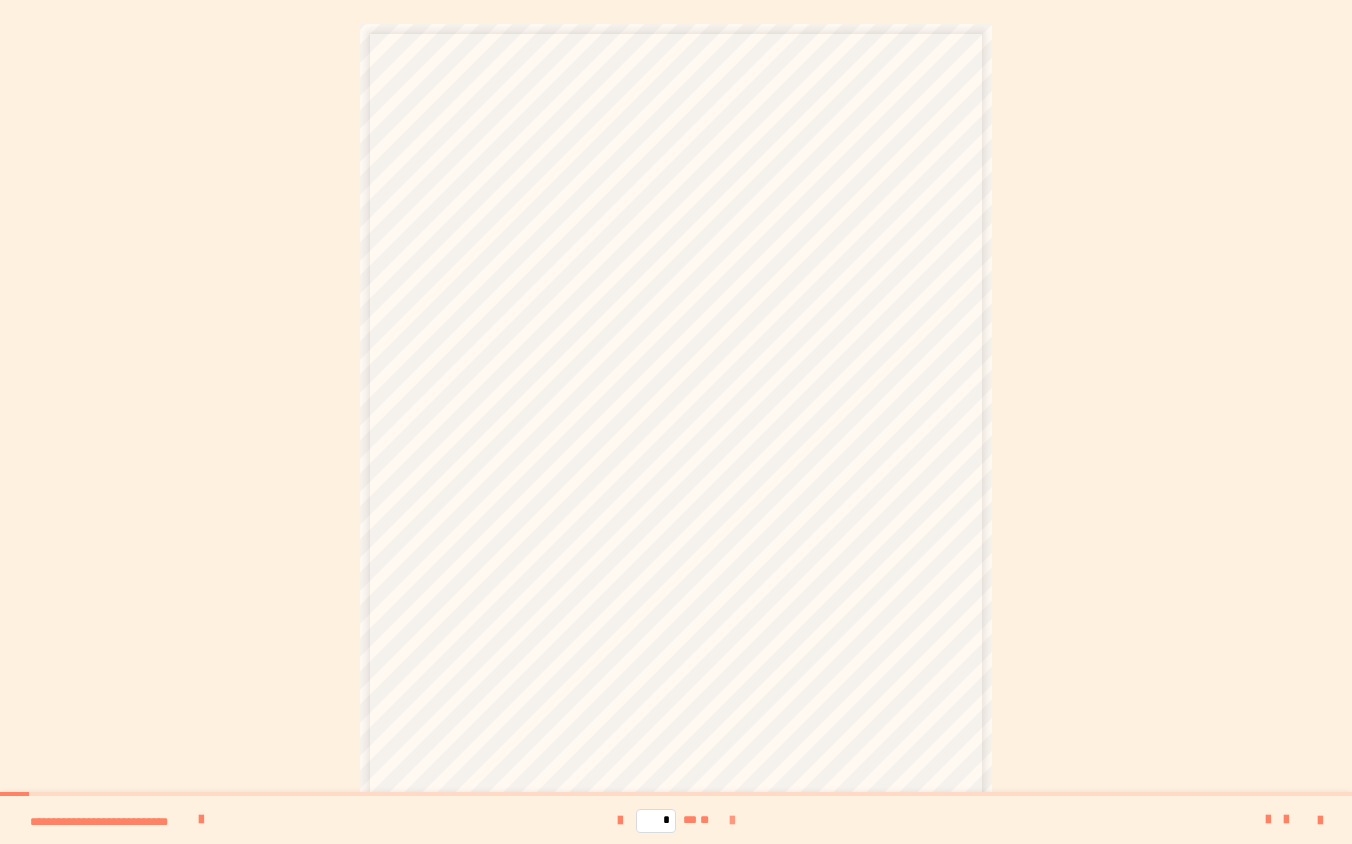click at bounding box center (732, 821) 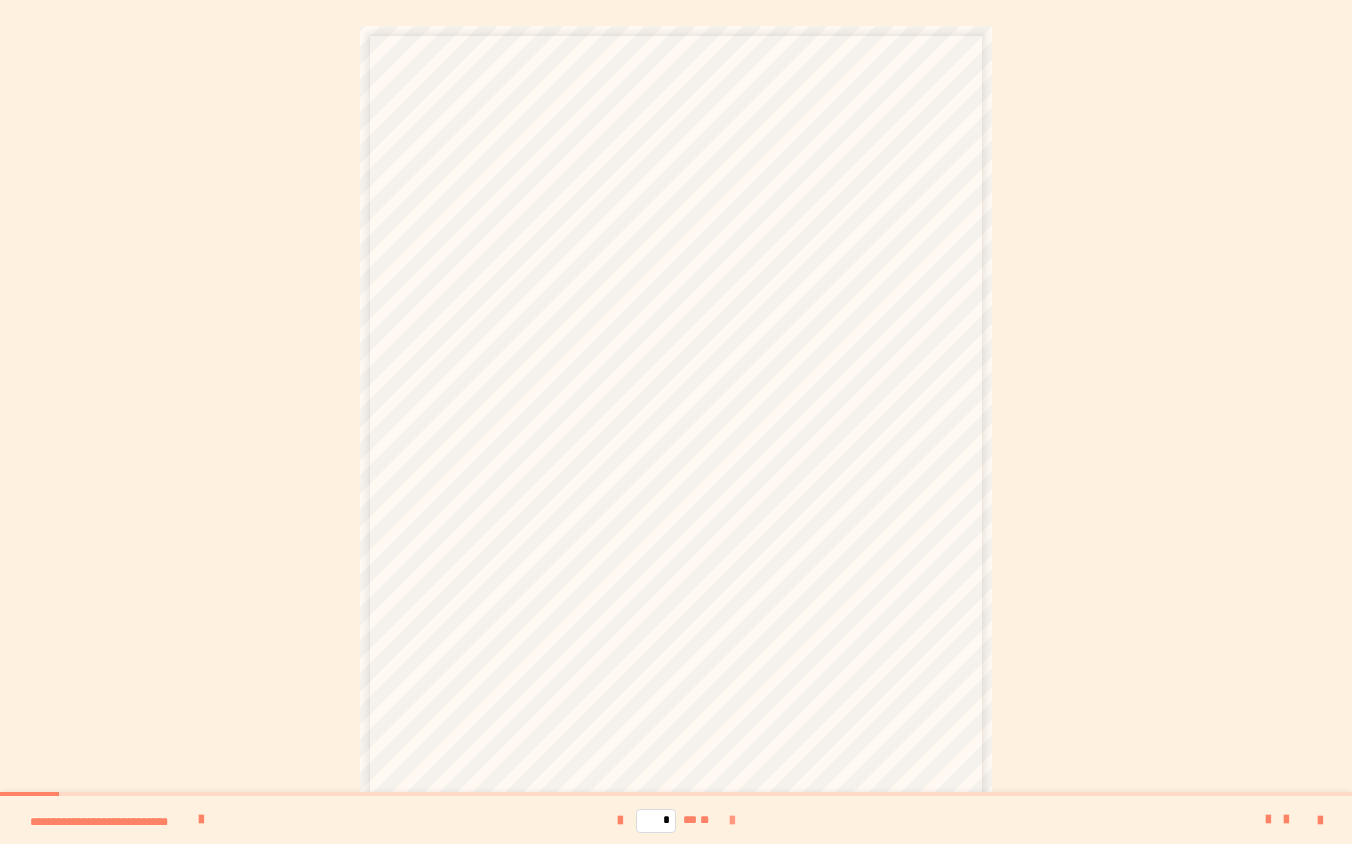 click at bounding box center (732, 821) 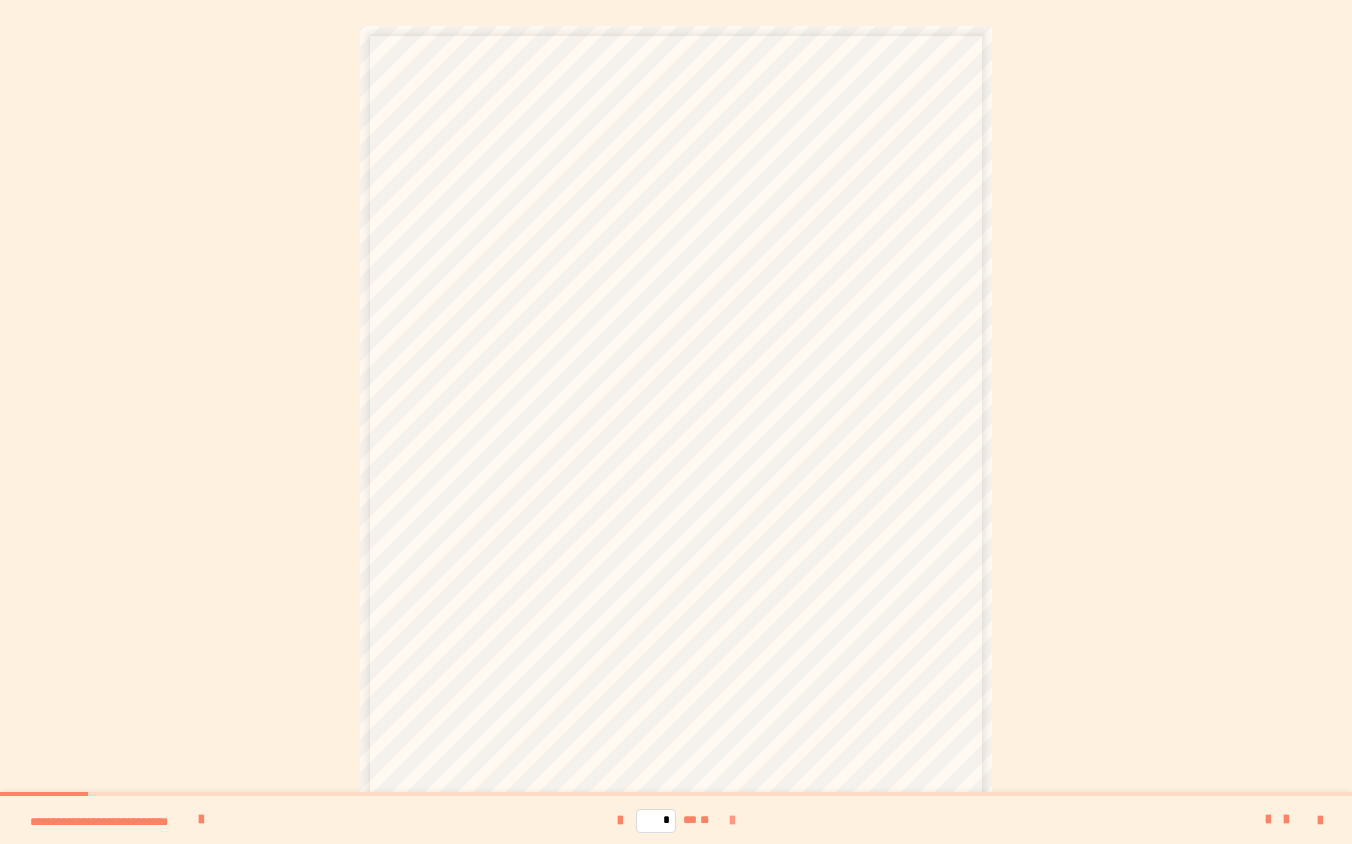 click at bounding box center [732, 821] 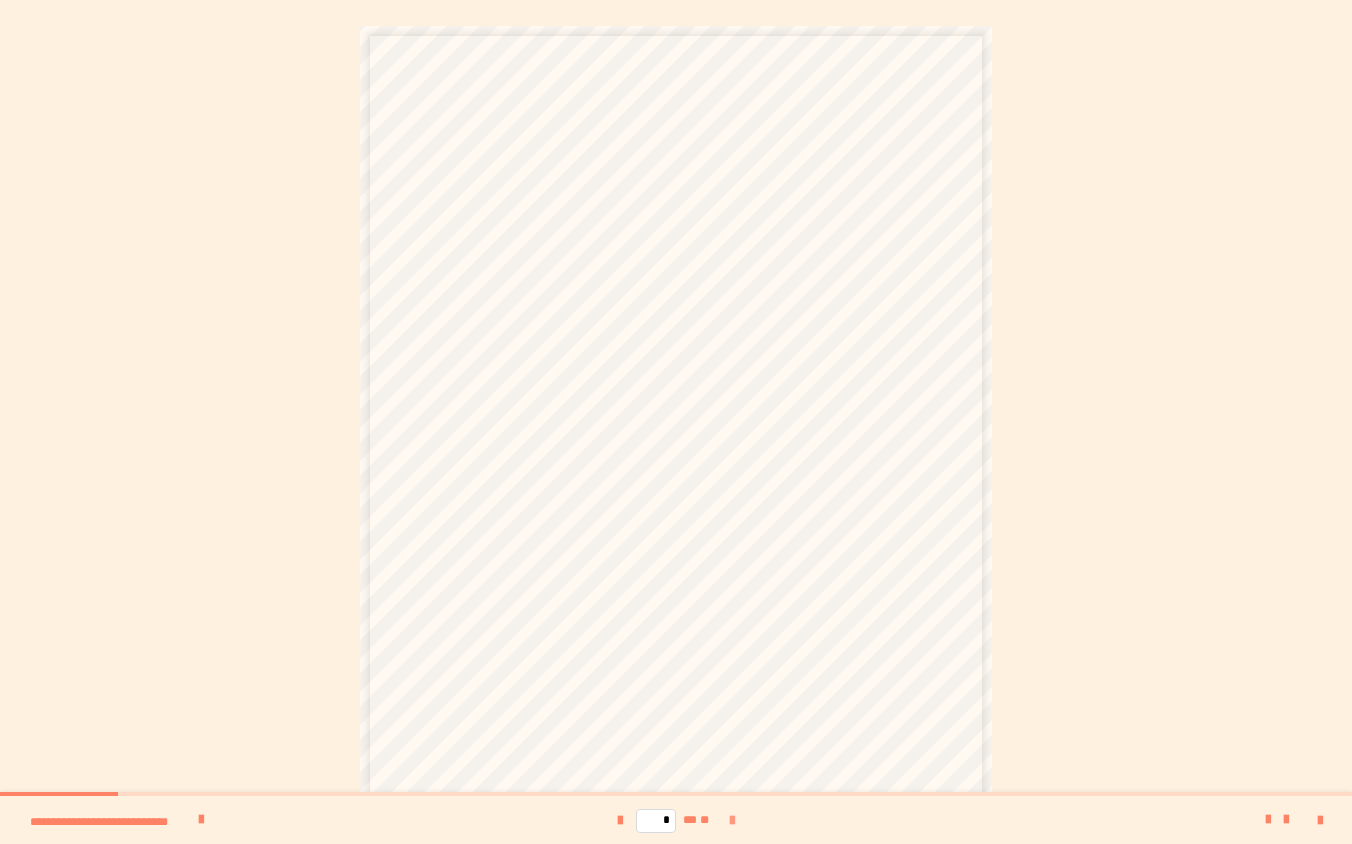 click at bounding box center [732, 821] 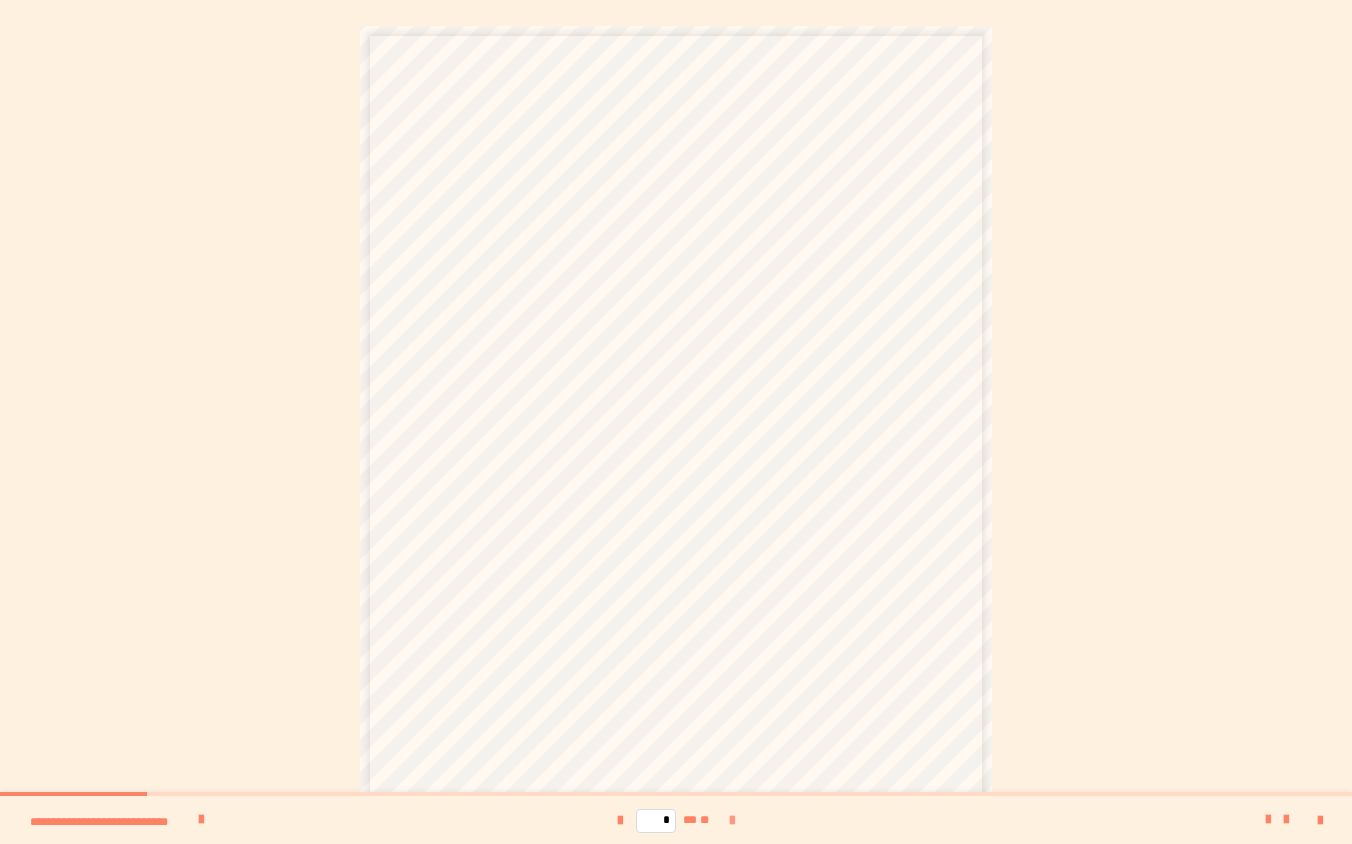 click at bounding box center (732, 821) 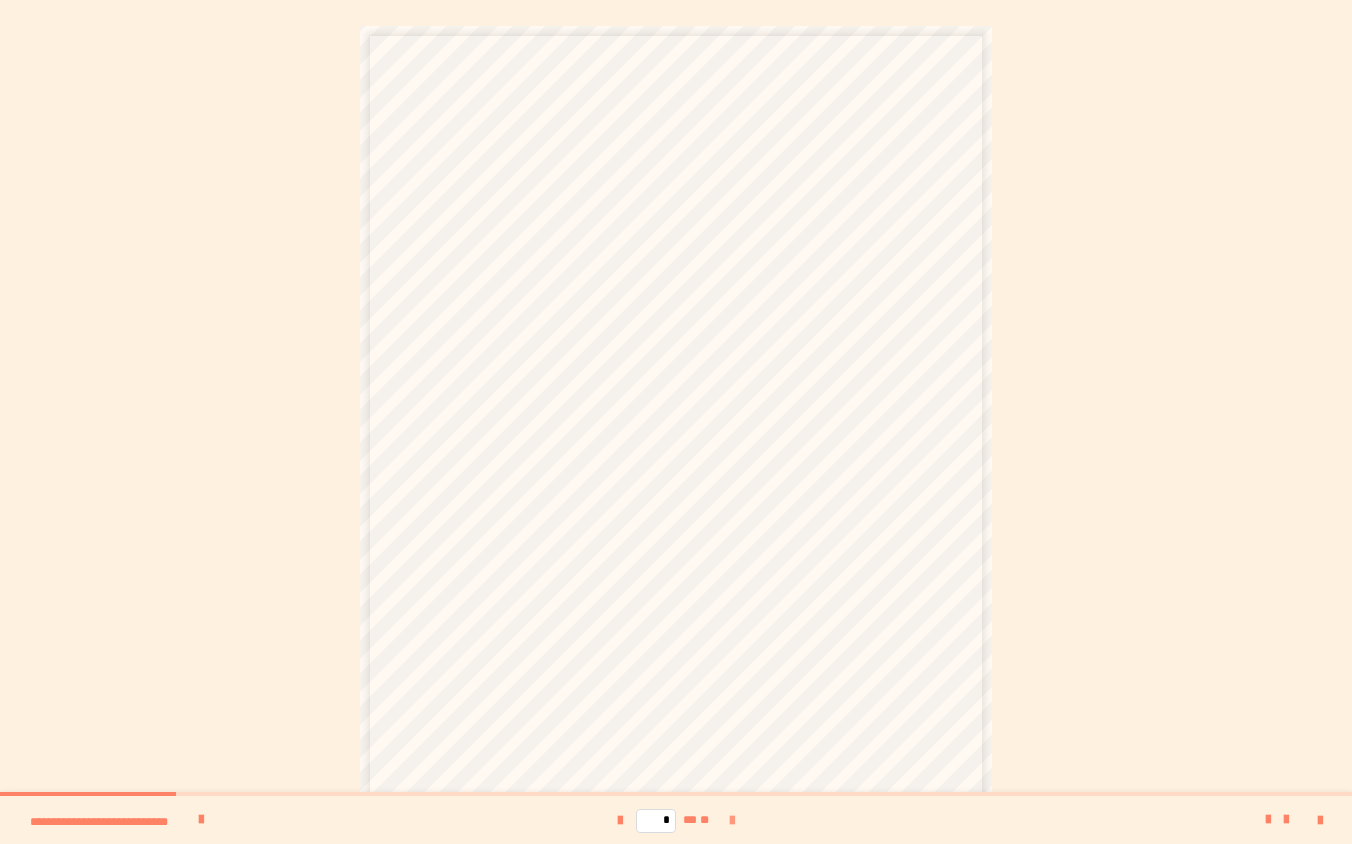 click at bounding box center (732, 821) 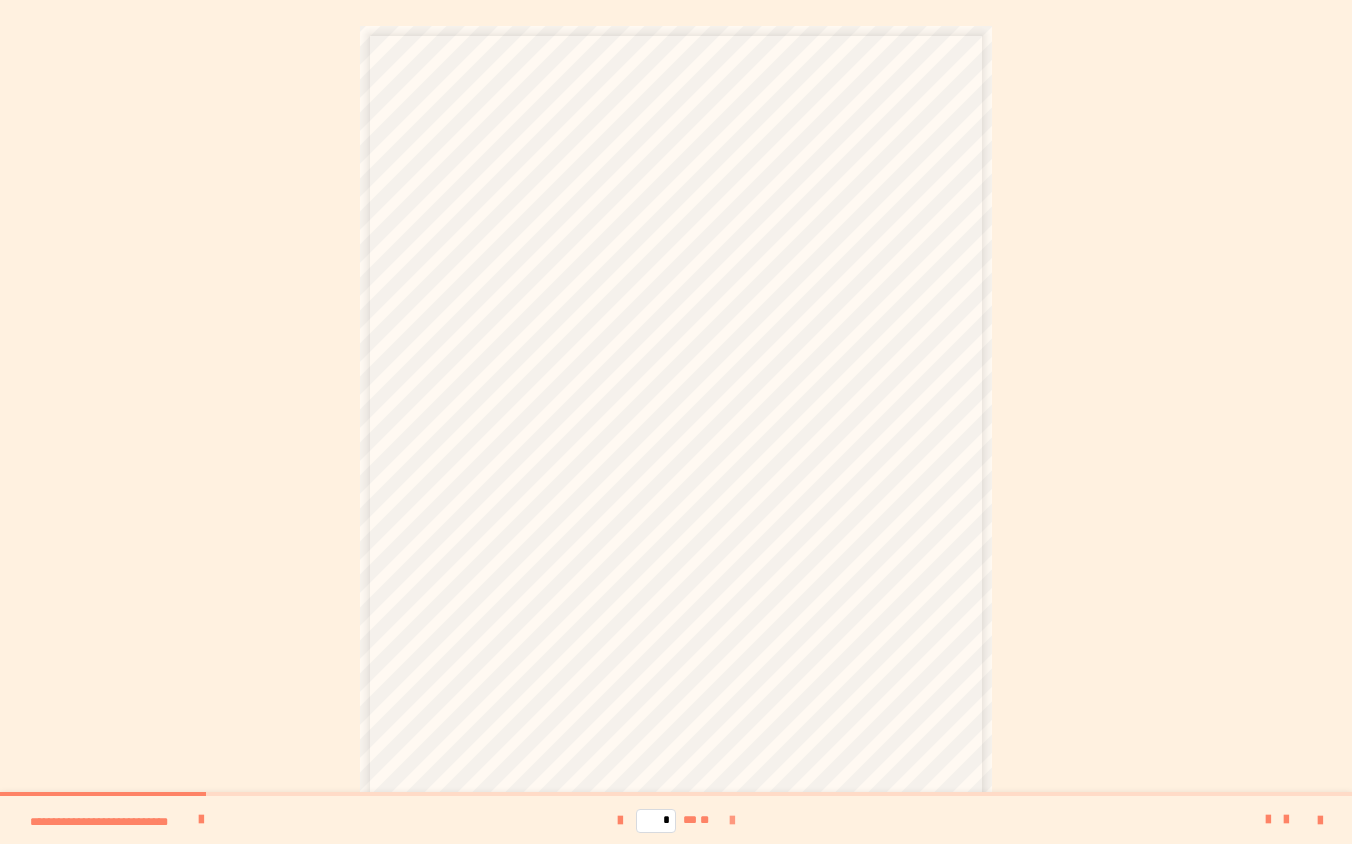 click at bounding box center (732, 821) 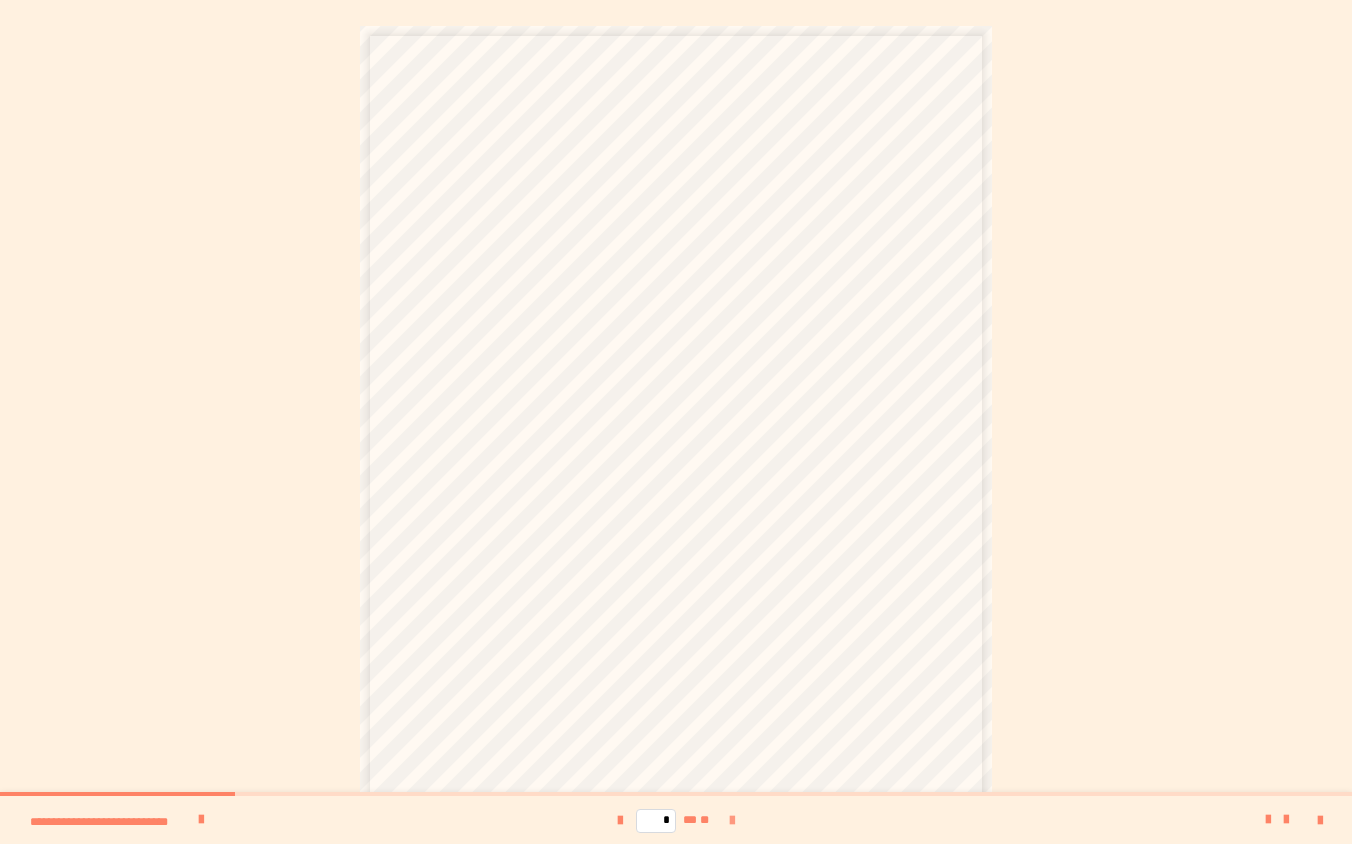 click at bounding box center [732, 821] 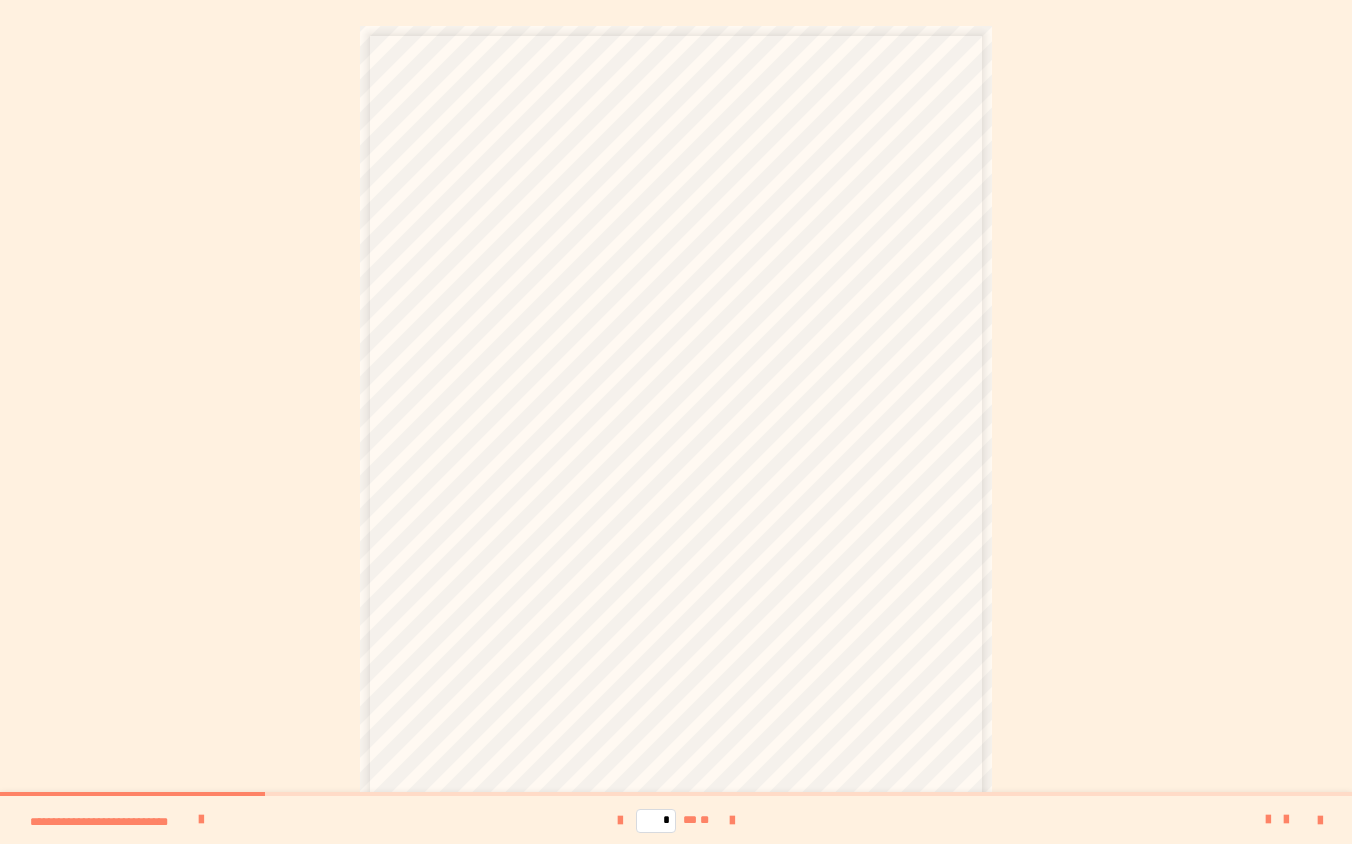 click at bounding box center [1193, 820] 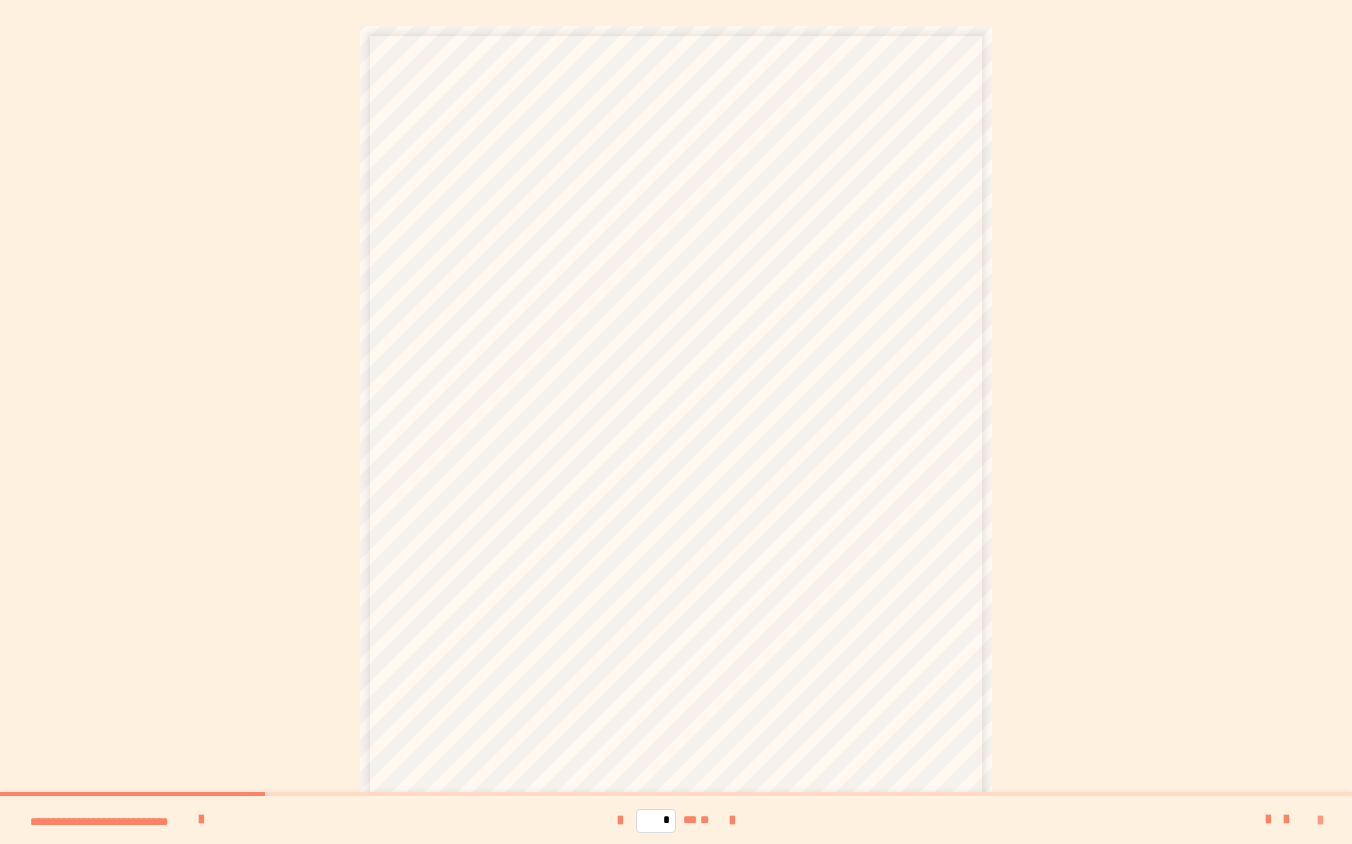 click at bounding box center (1320, 821) 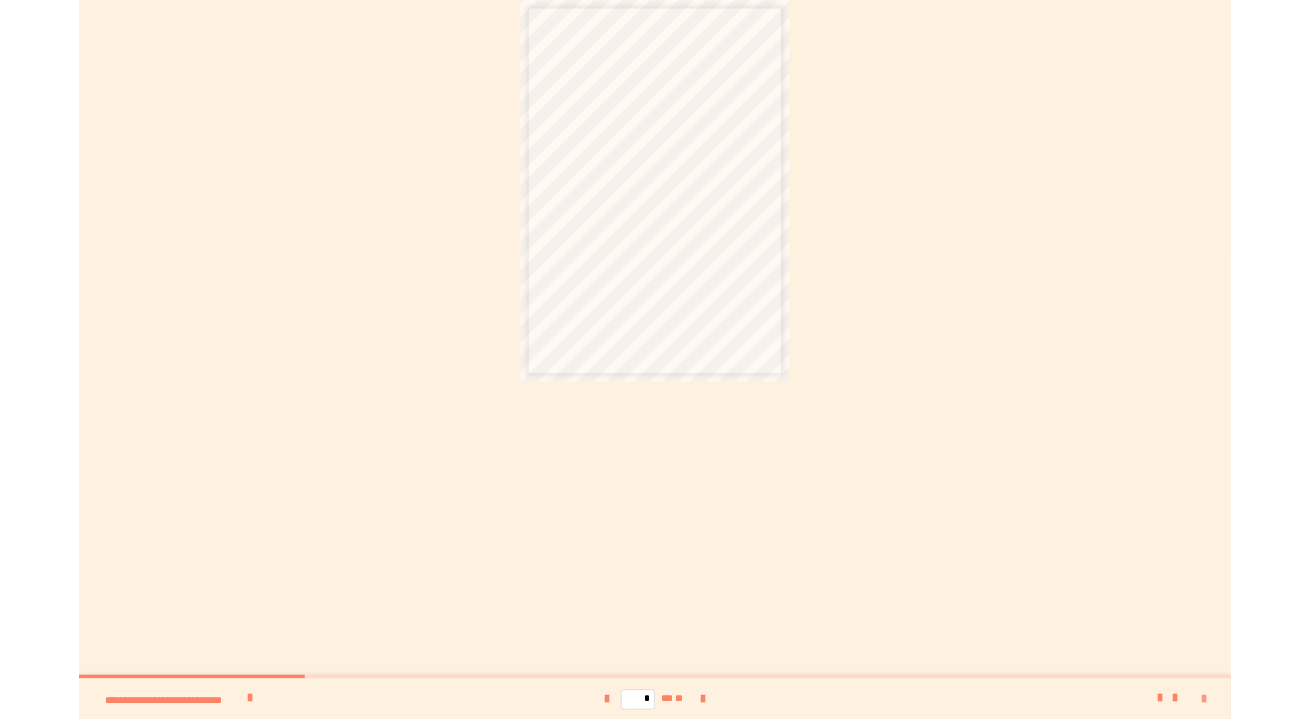 scroll, scrollTop: 538, scrollLeft: 0, axis: vertical 